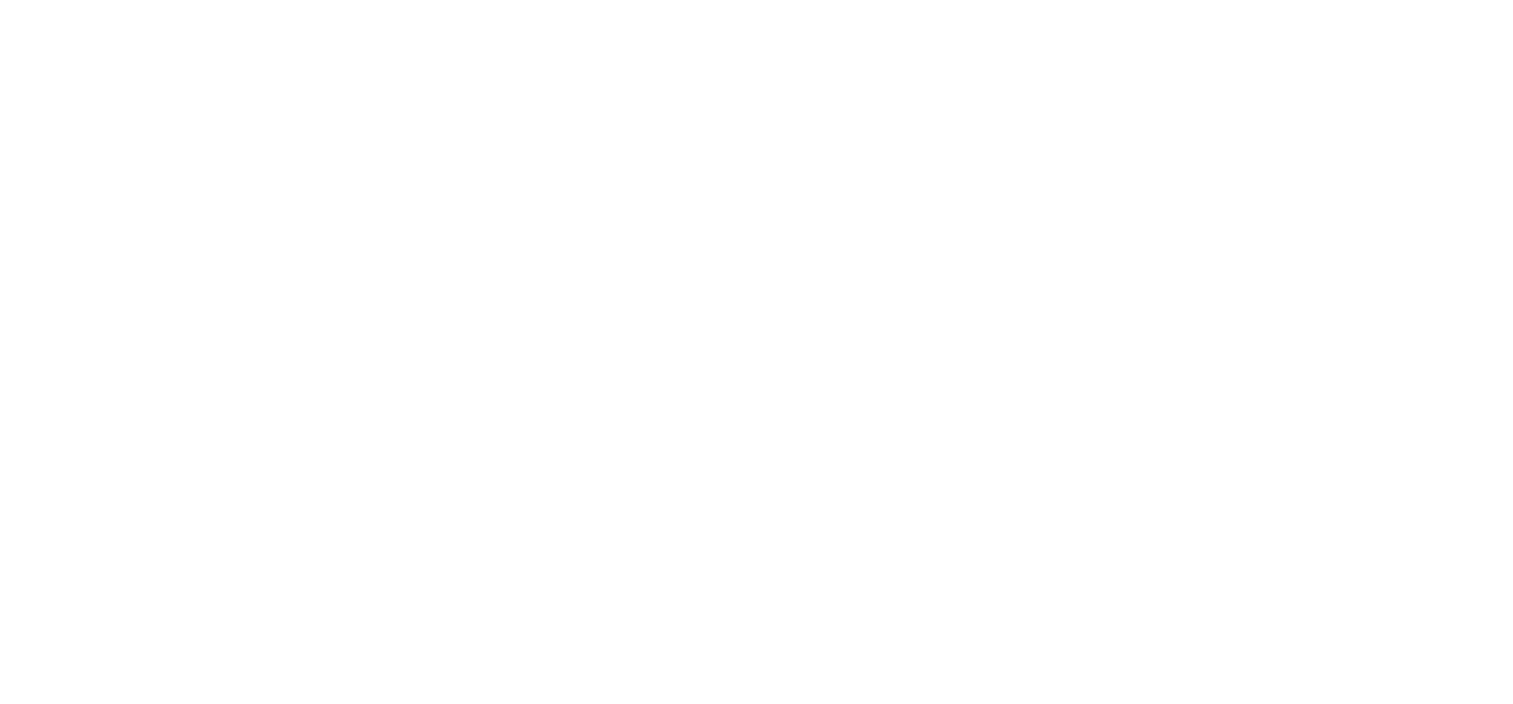 scroll, scrollTop: 0, scrollLeft: 0, axis: both 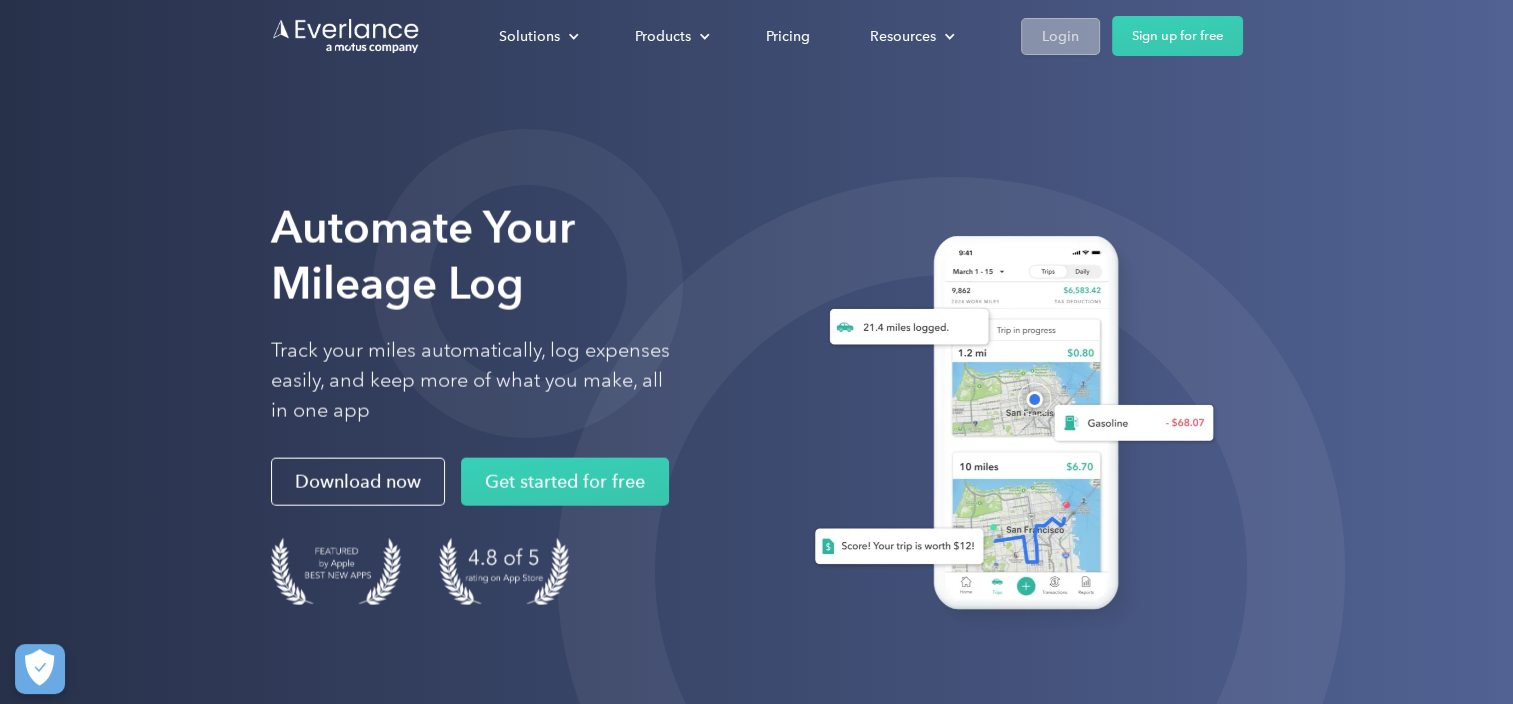 click on "Login" at bounding box center (1060, 36) 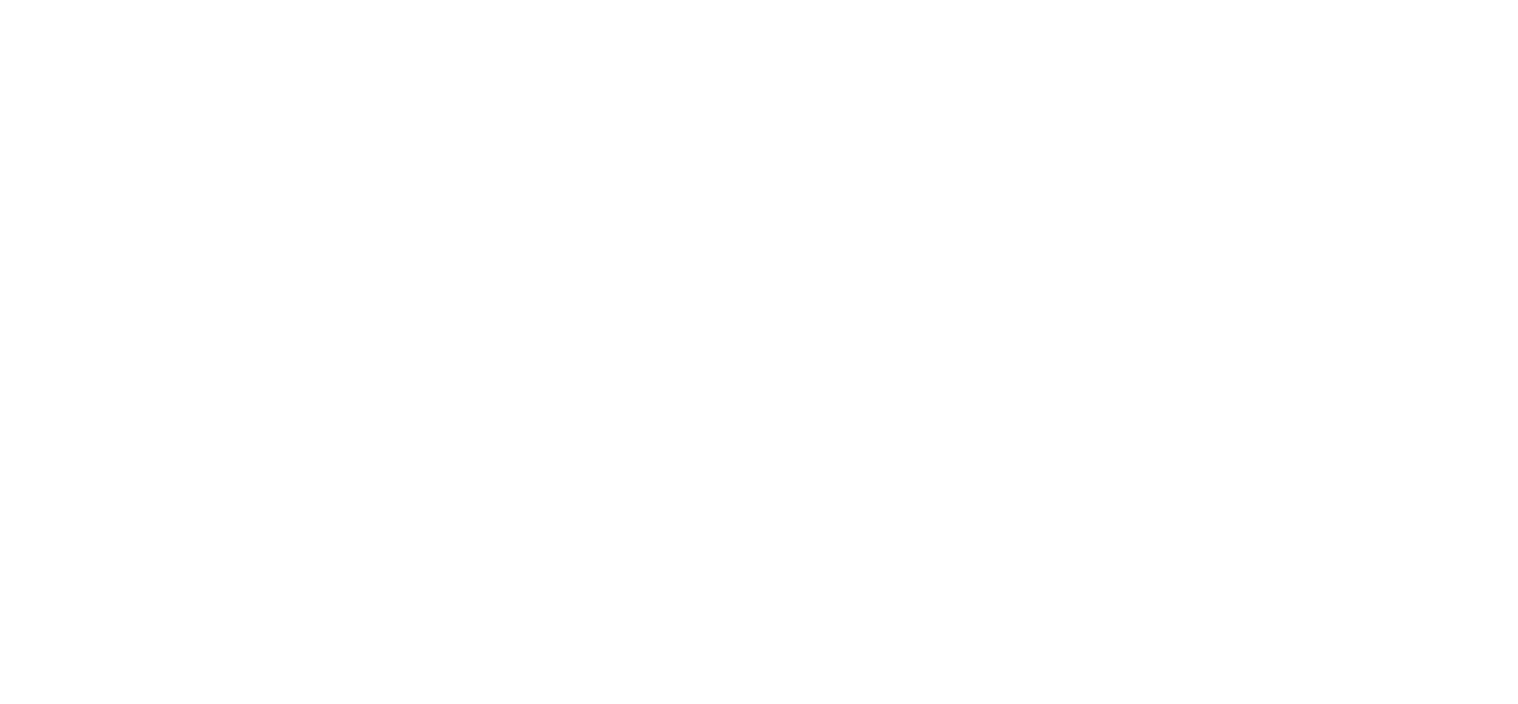 scroll, scrollTop: 0, scrollLeft: 0, axis: both 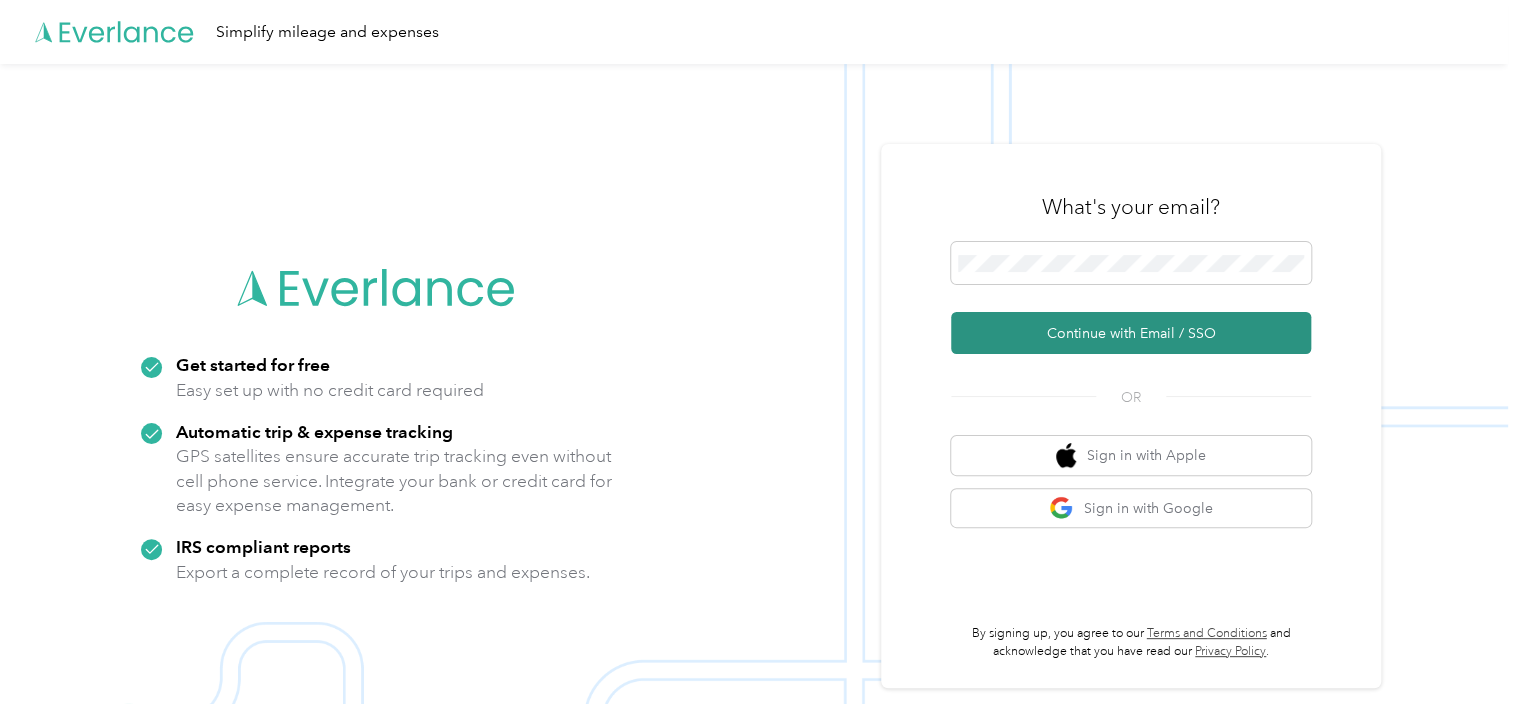 click on "Continue with Email / SSO" at bounding box center (1131, 333) 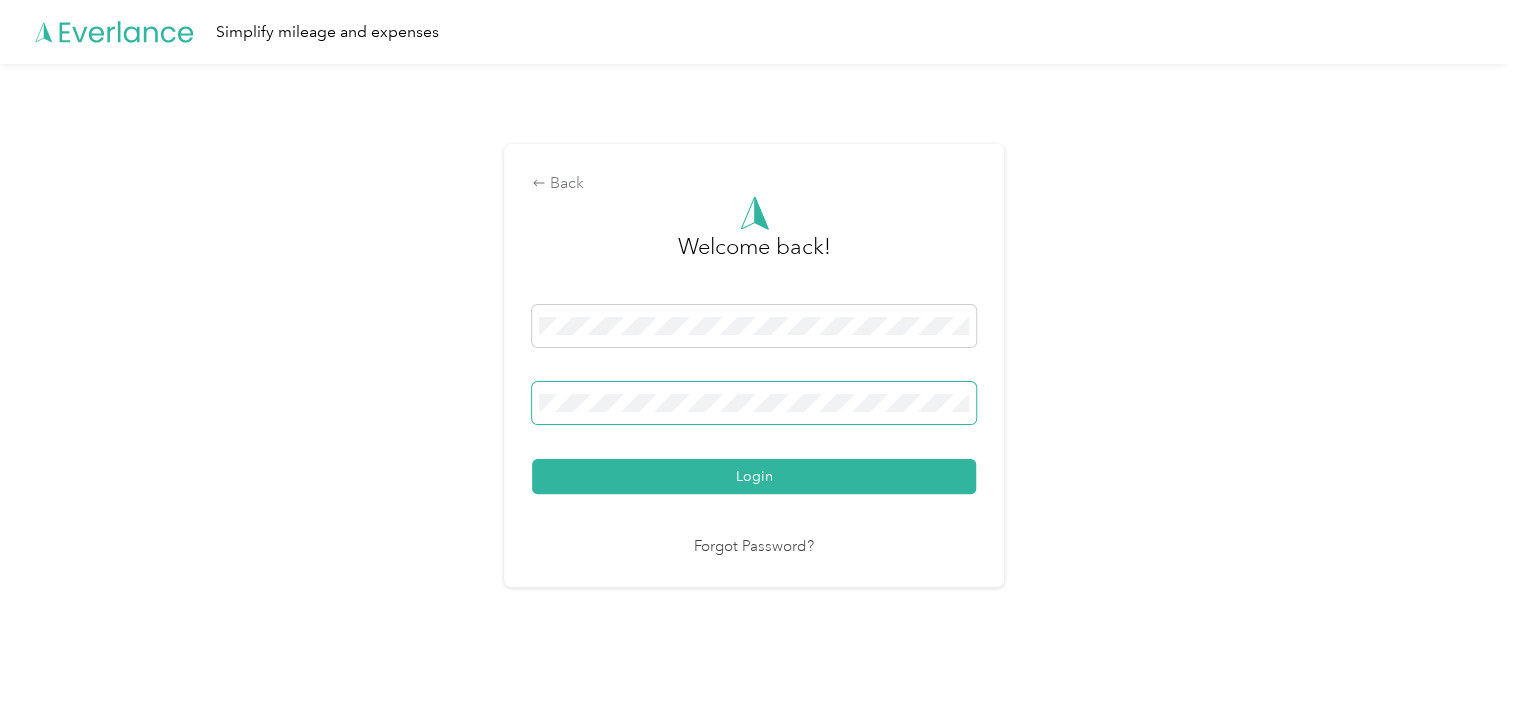 click at bounding box center [754, 403] 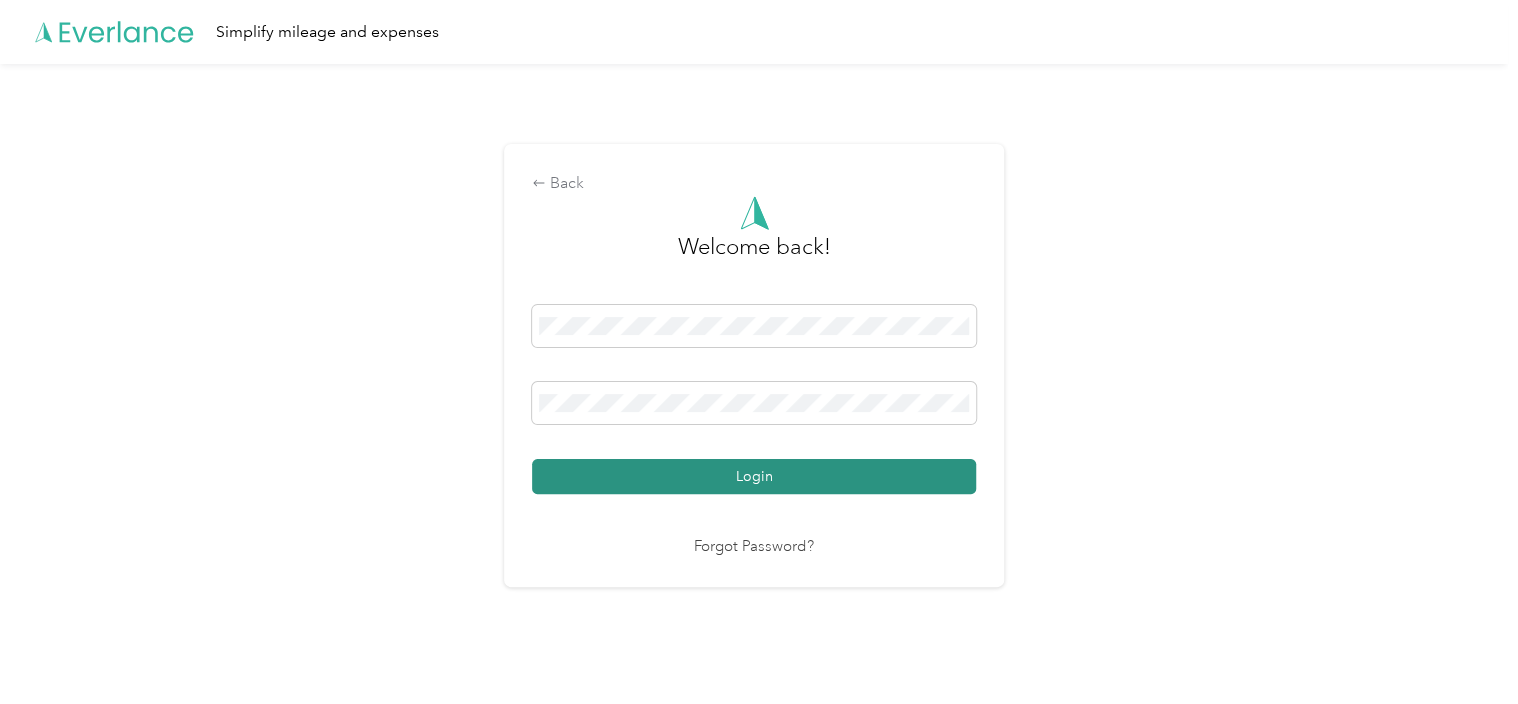 click on "Login" at bounding box center [754, 476] 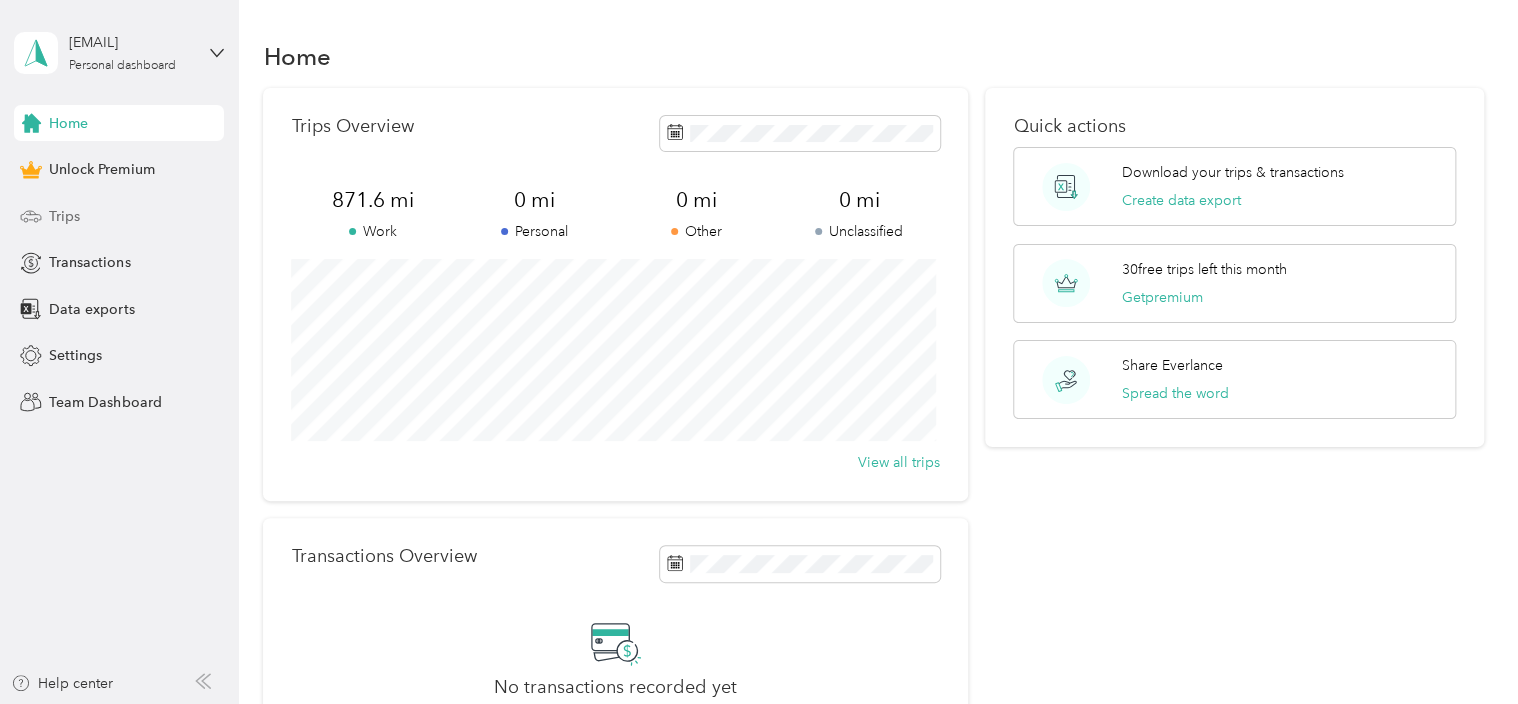 click on "Trips" at bounding box center [119, 216] 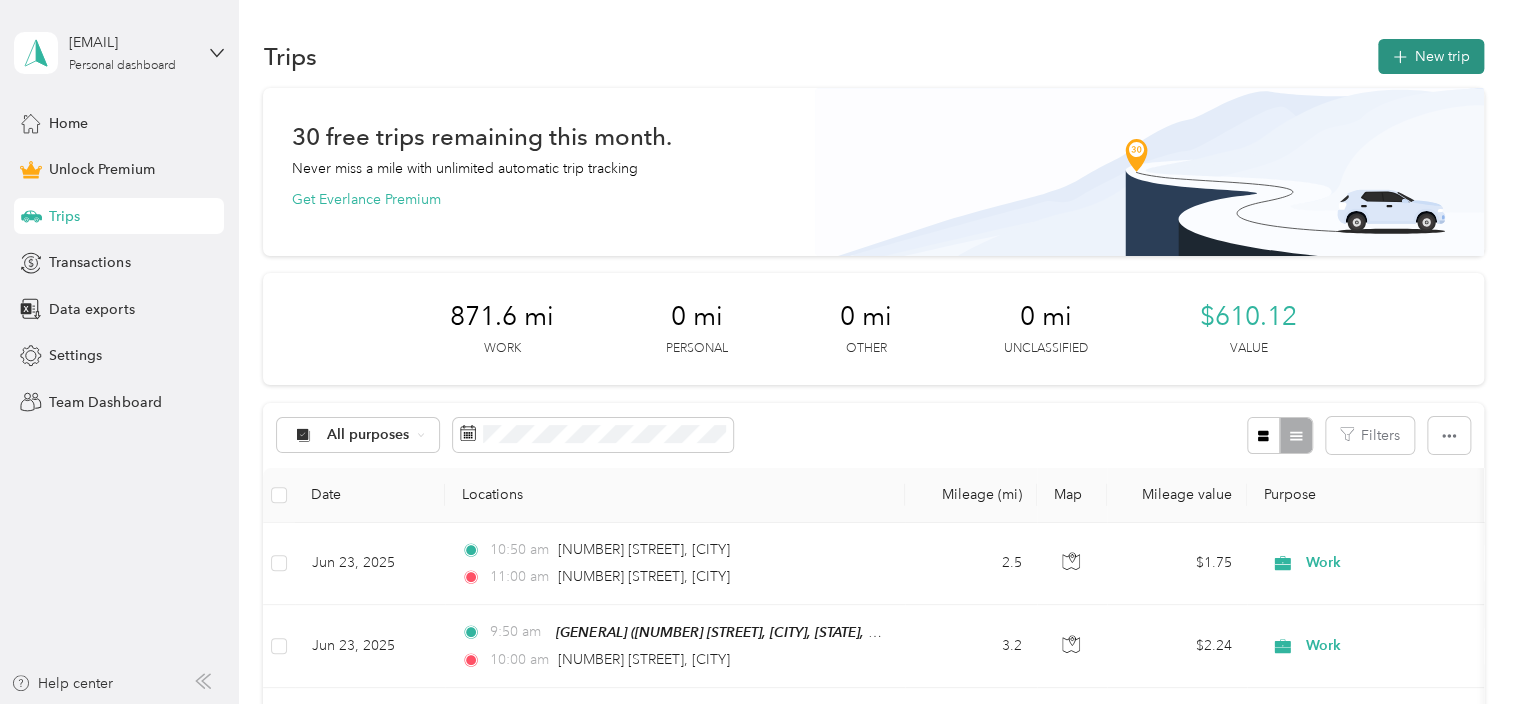 click on "New trip" at bounding box center [1431, 56] 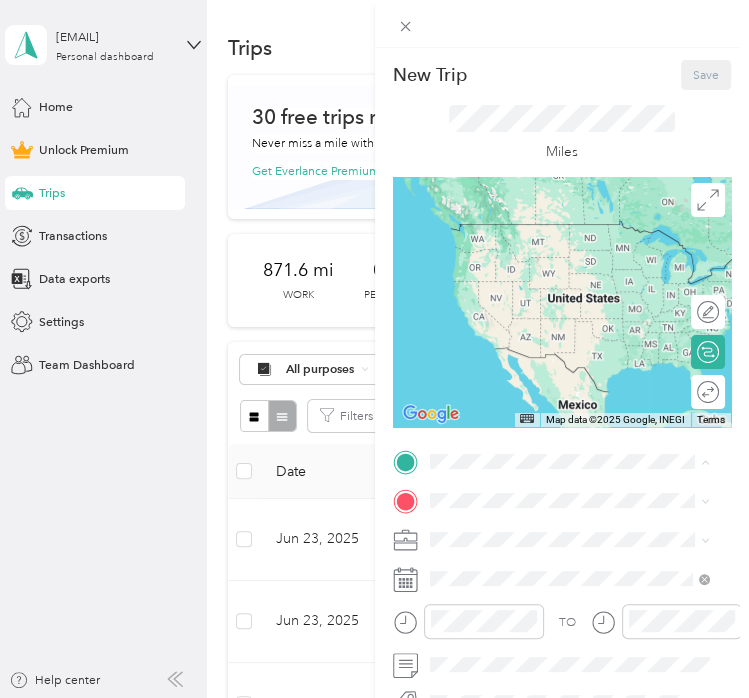 click on "[GENERAL] [NUMBER] [STREET], [CITY], [STATE], [COUNTRY] , [POSTAL_CODE], [CITY], [STATE]" at bounding box center [583, 560] 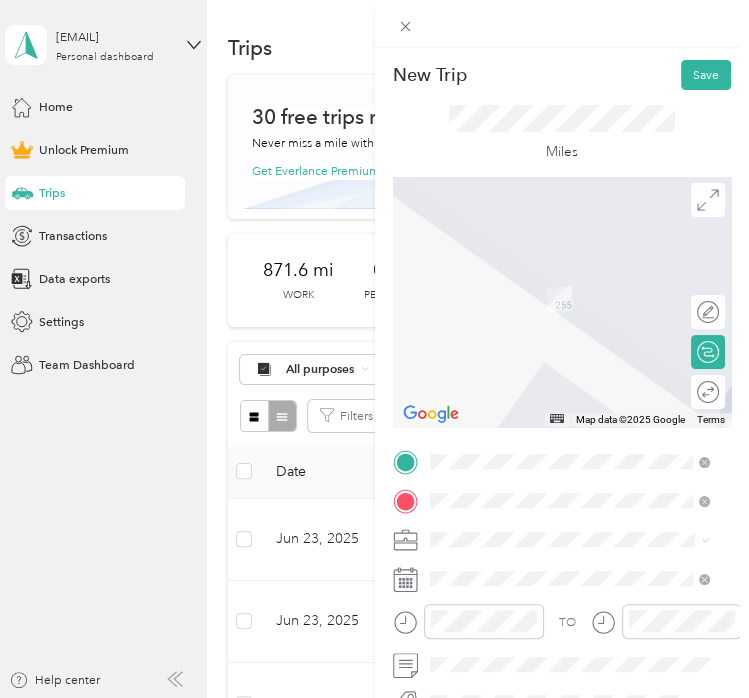 click on "[NUMBER] [STREET]
[CITY], [STATE] [POSTAL_CODE], [COUNTRY]" at bounding box center (583, 369) 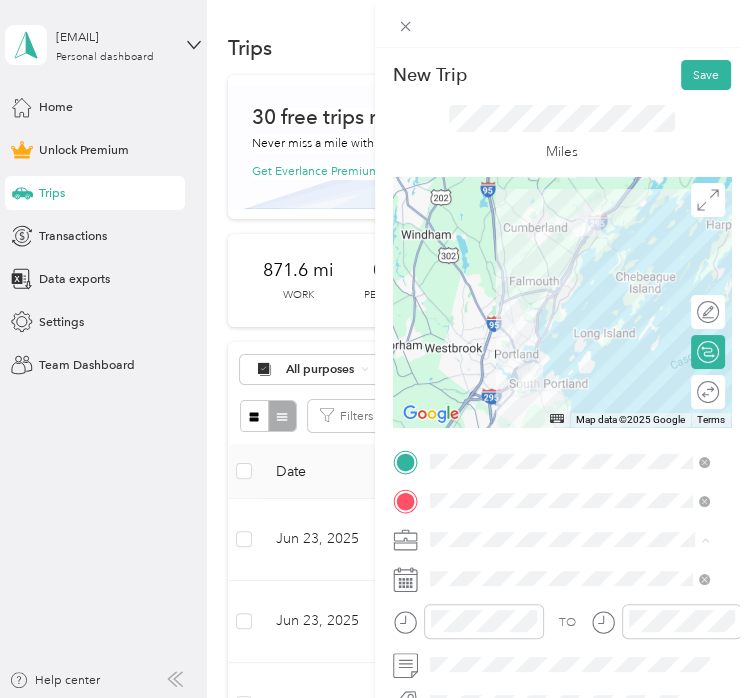 click on "Work" at bounding box center [569, 299] 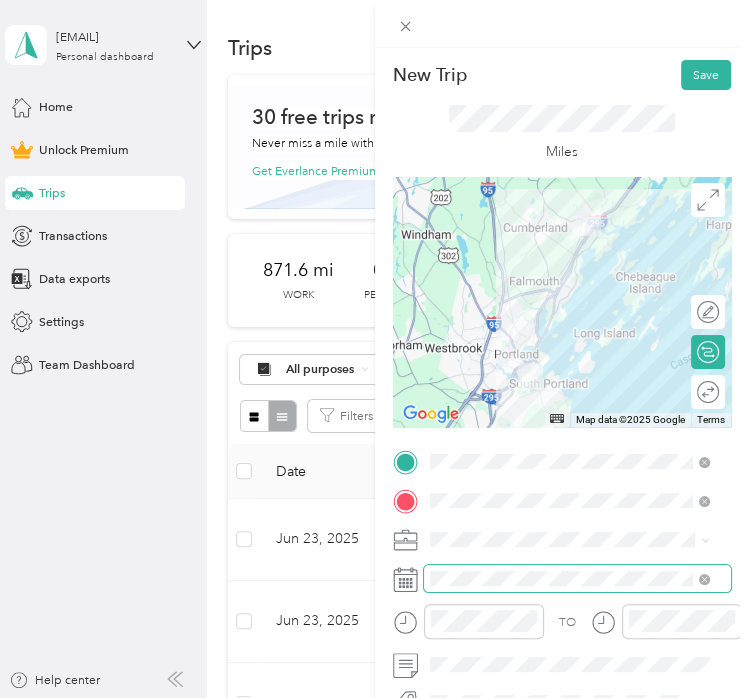 click at bounding box center (578, 578) 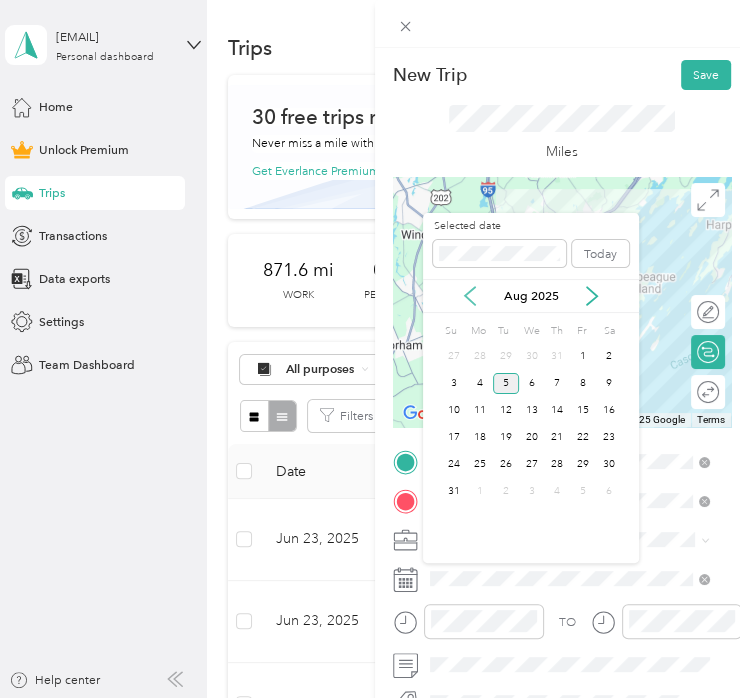 click 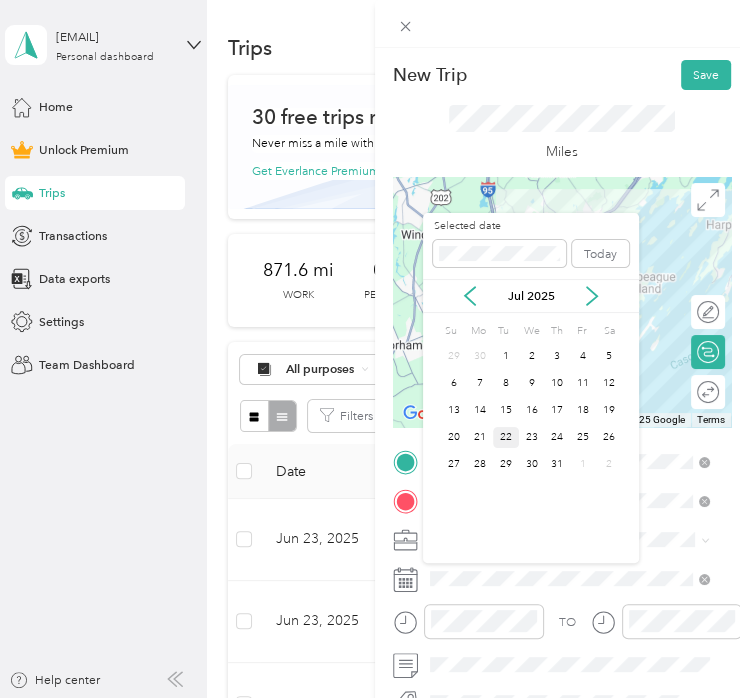 click on "22" at bounding box center [506, 437] 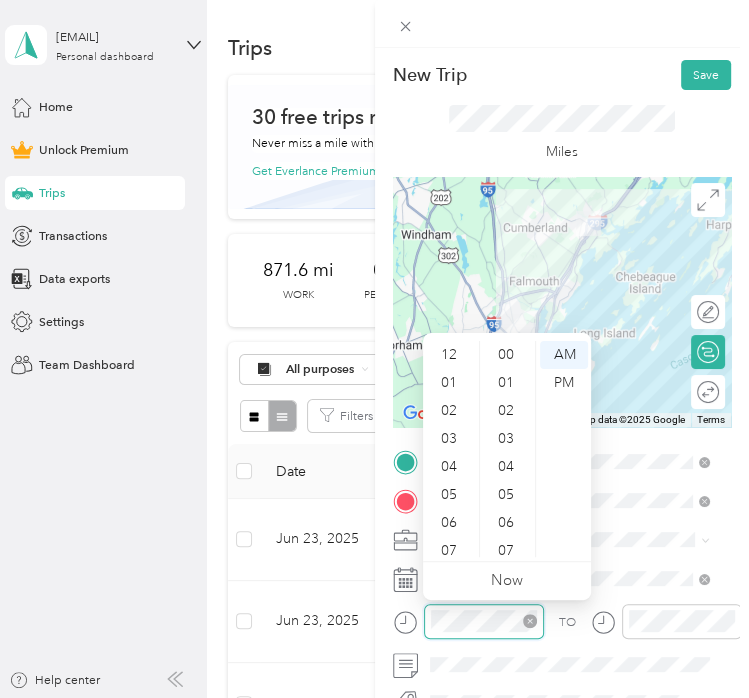 scroll, scrollTop: 280, scrollLeft: 0, axis: vertical 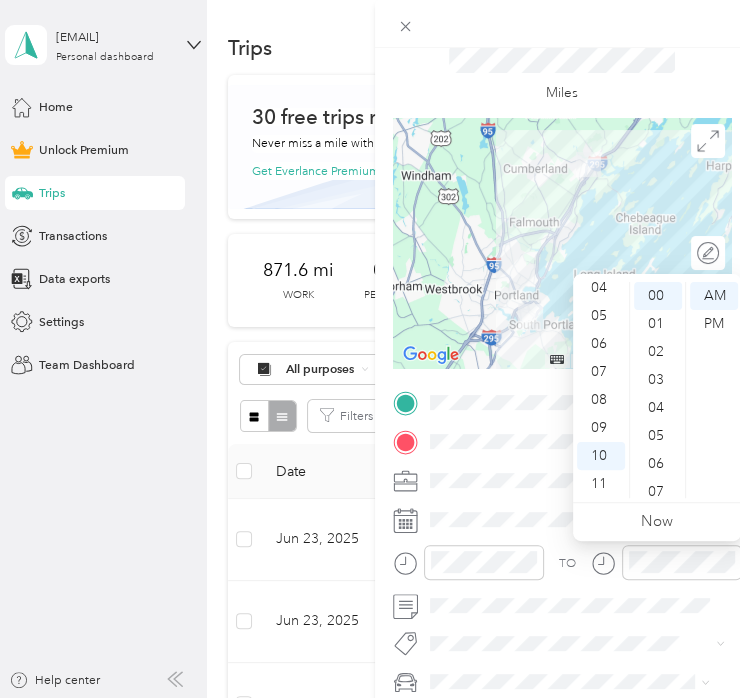 click on "Miles" at bounding box center (562, 74) 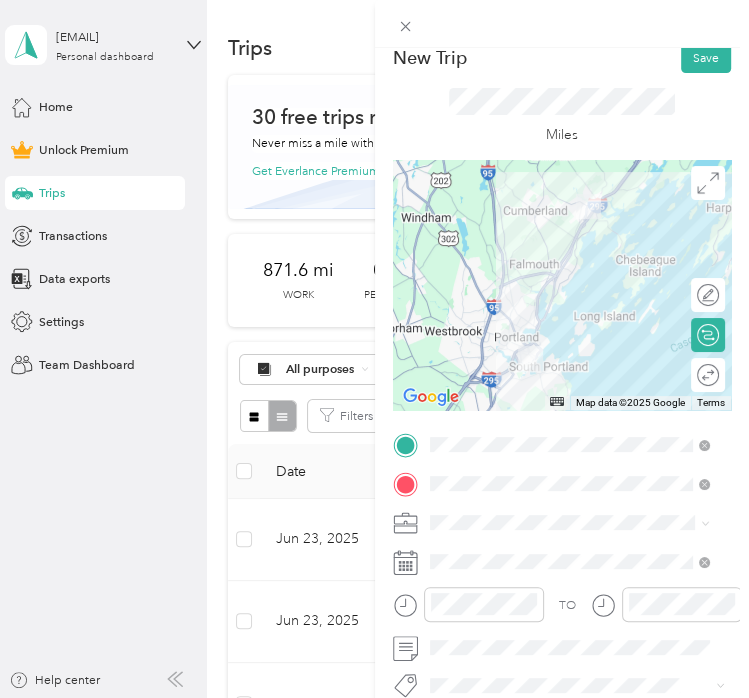 scroll, scrollTop: 0, scrollLeft: 0, axis: both 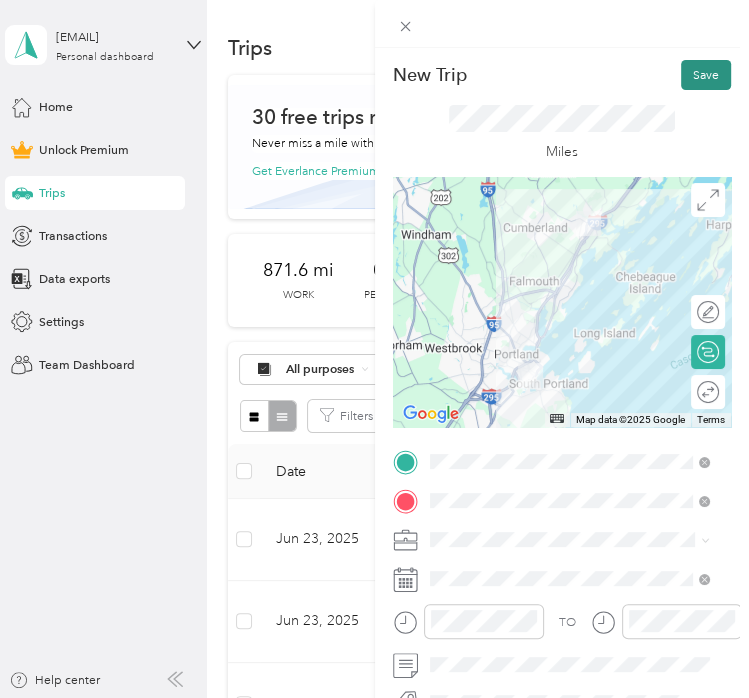 click on "Save" at bounding box center [706, 75] 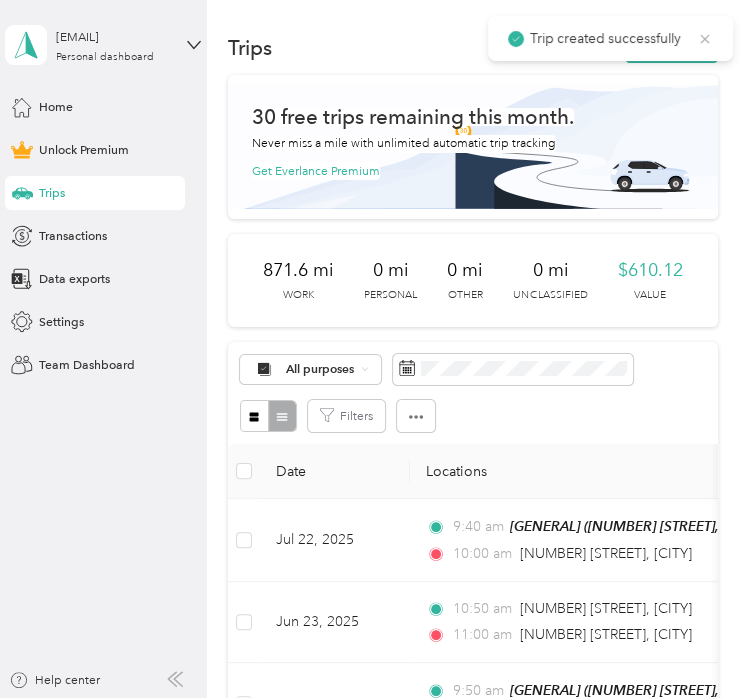 click 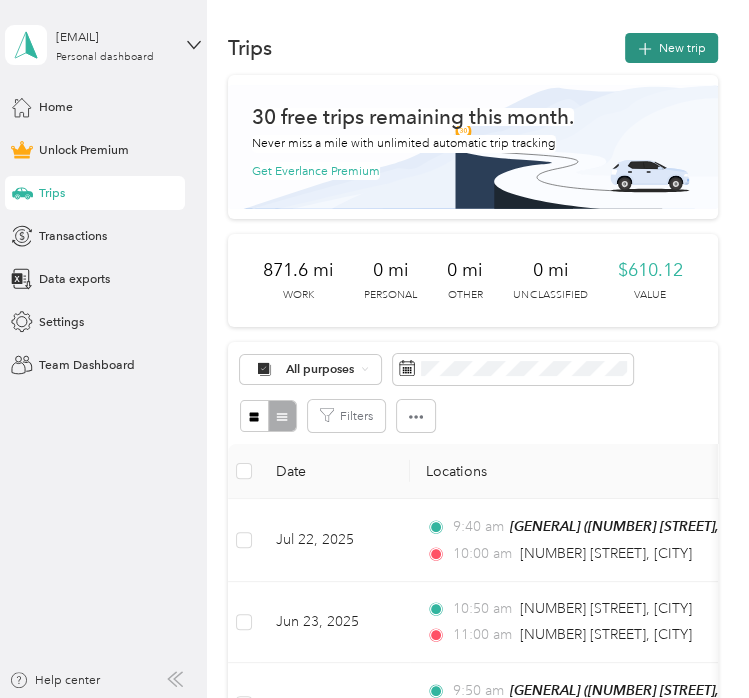 click on "New trip" at bounding box center [671, 48] 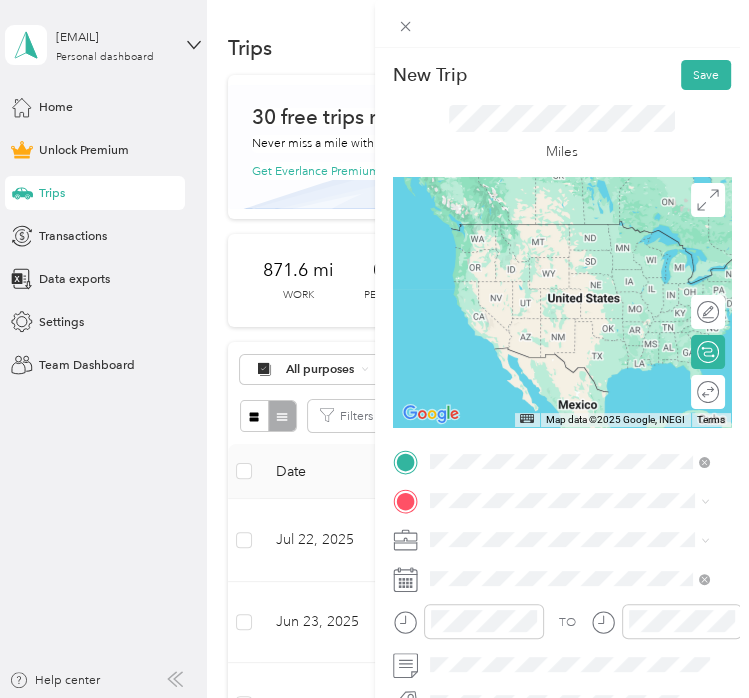 click on "[NUMBER] [STREET]
[CITY], [STATE] [POSTAL_CODE], [COUNTRY]" at bounding box center (583, 330) 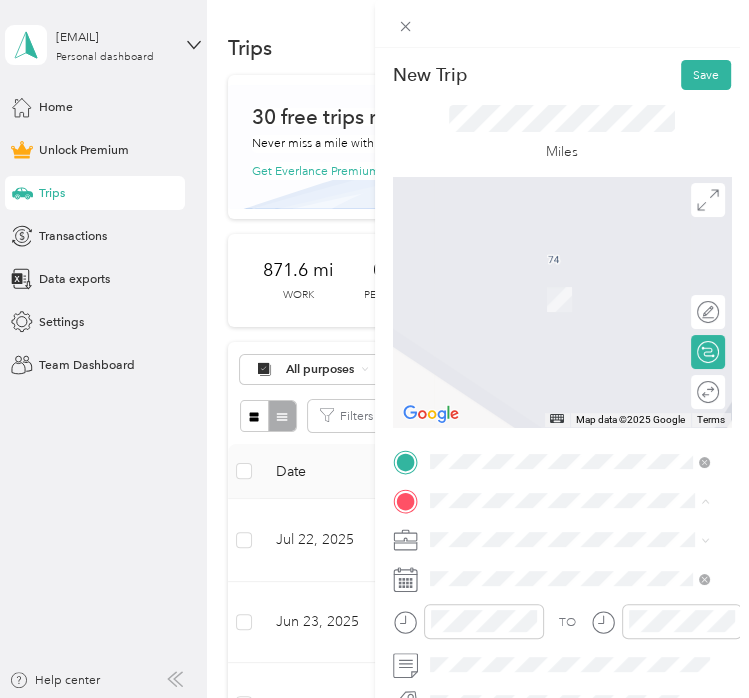 click on "[GENERAL] [NUMBER] [STREET], [CITY], [STATE], [COUNTRY] , [POSTAL_CODE], [CITY], [STATE]" at bounding box center (583, 599) 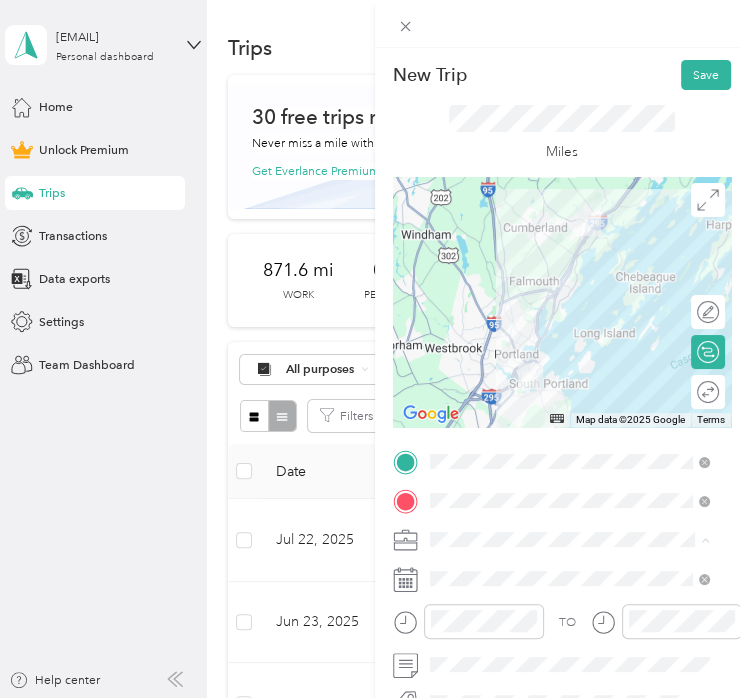 click on "Work" at bounding box center [569, 299] 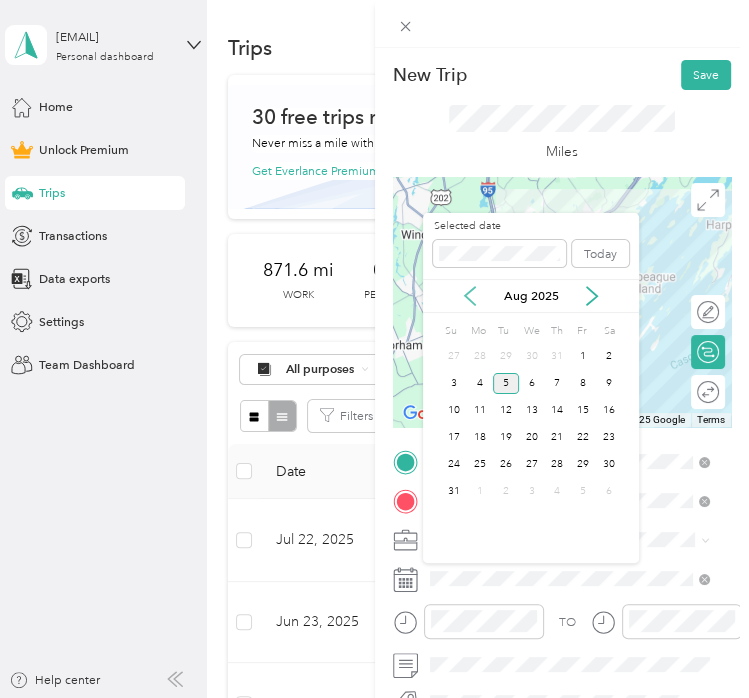 click 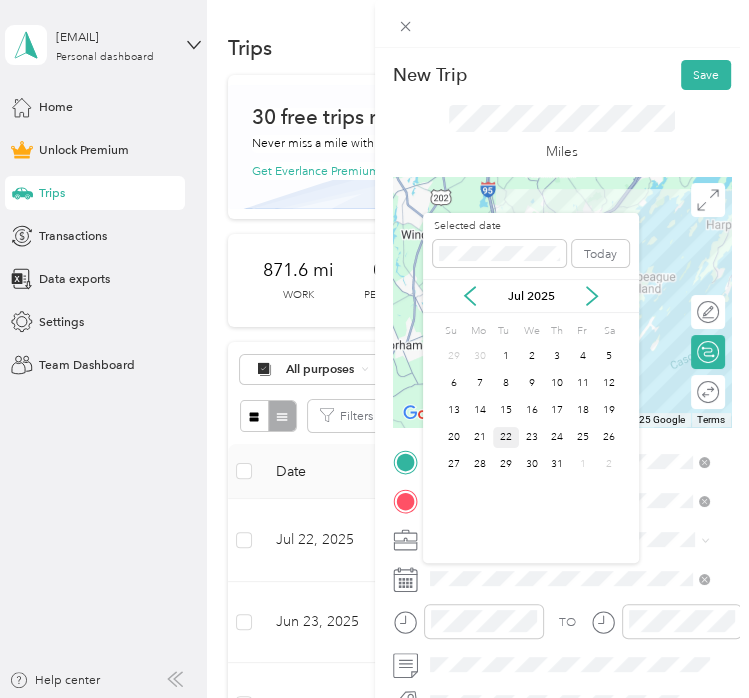 click on "22" at bounding box center (506, 437) 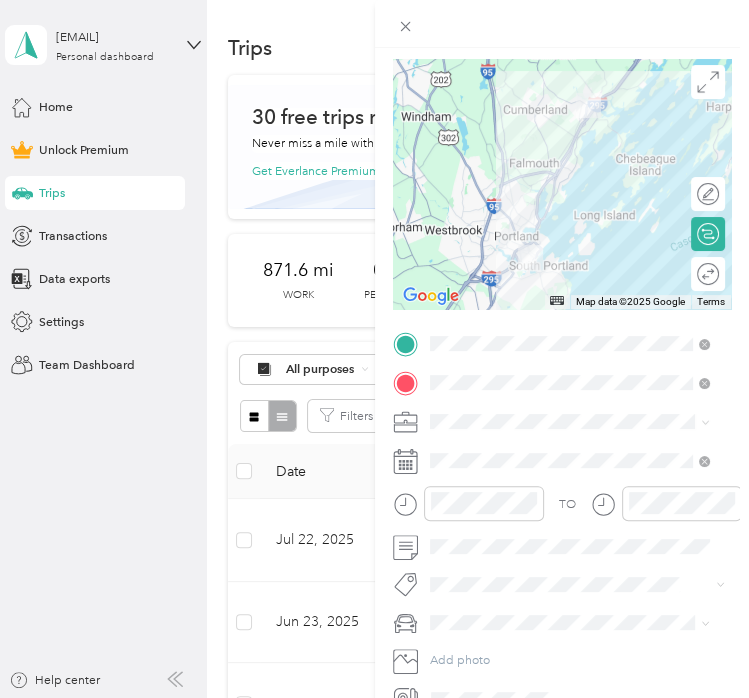 scroll, scrollTop: 126, scrollLeft: 0, axis: vertical 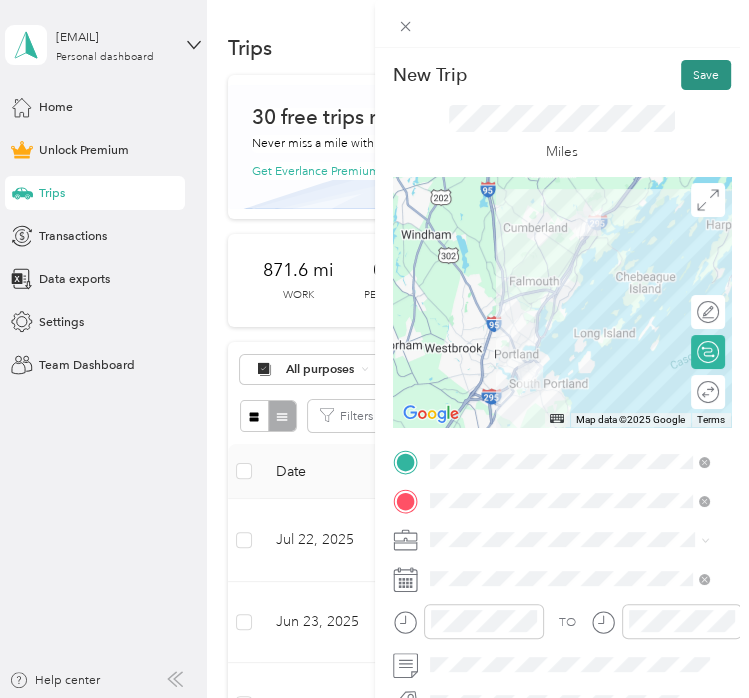 click on "Save" at bounding box center (706, 75) 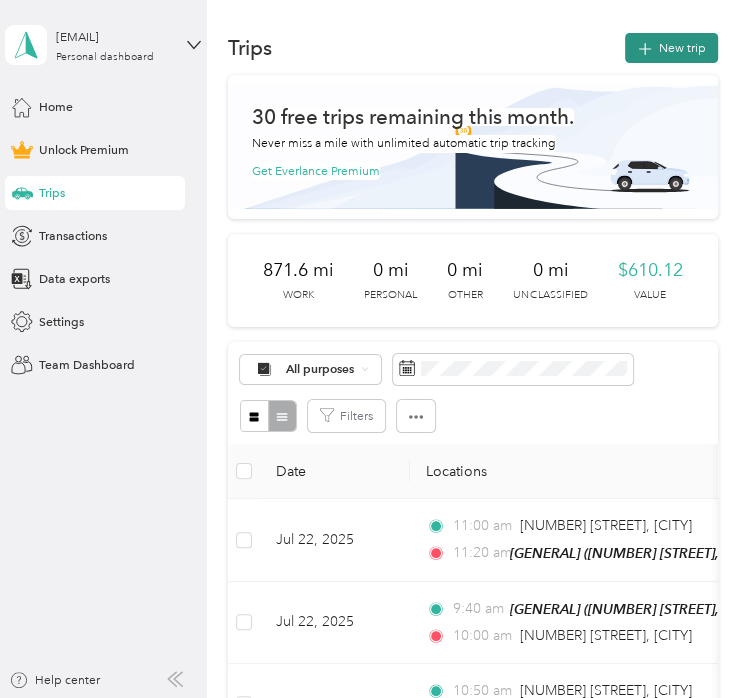 click on "New trip" at bounding box center [671, 48] 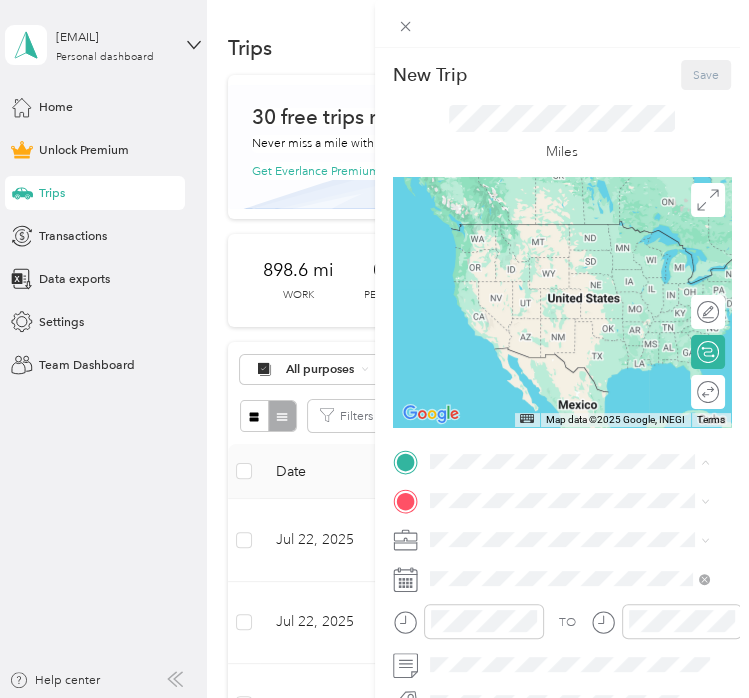 click on "[GENERAL] [NUMBER] [STREET], [CITY], [STATE], [COUNTRY] , [POSTAL_CODE], [CITY], [STATE]" at bounding box center (583, 560) 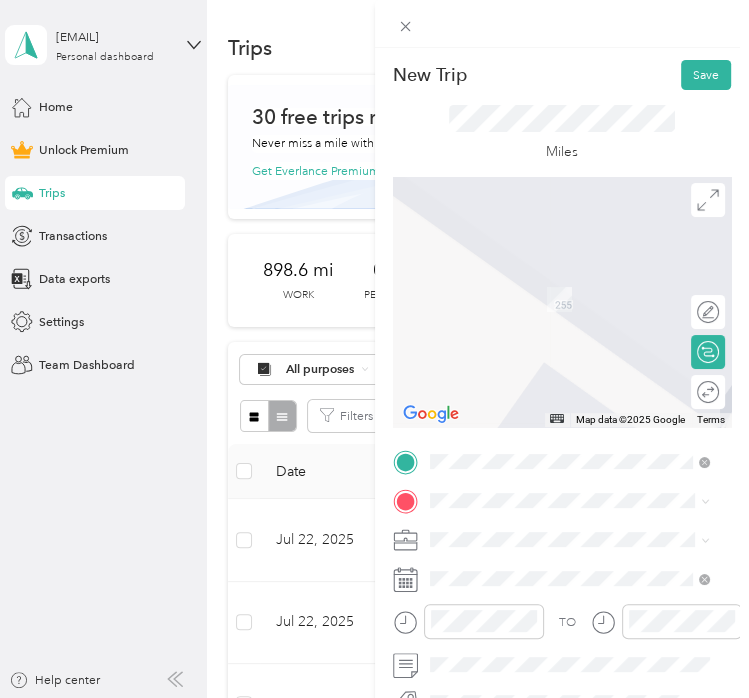 click on "[NUMBER] [STREET]
[CITY], [STATE] [POSTAL_CODE], [COUNTRY]" at bounding box center [583, 305] 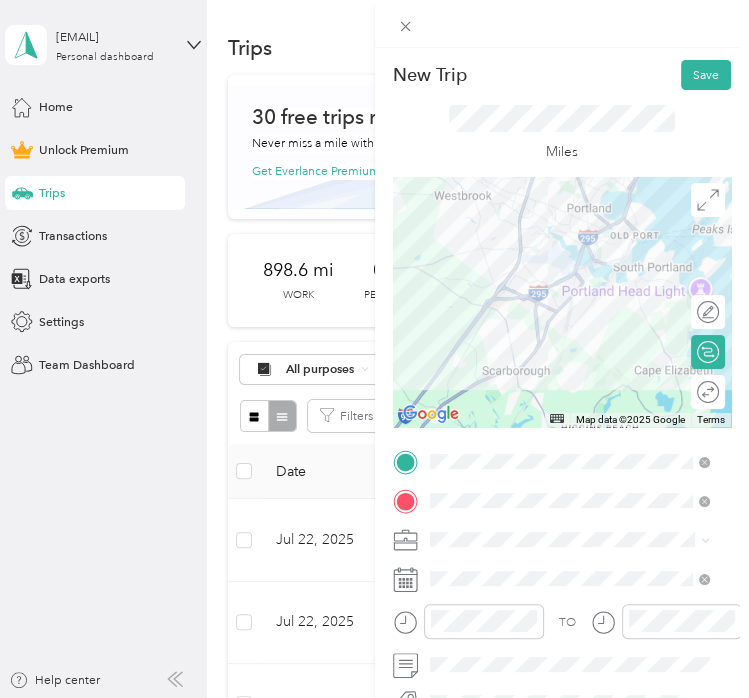 click at bounding box center [578, 539] 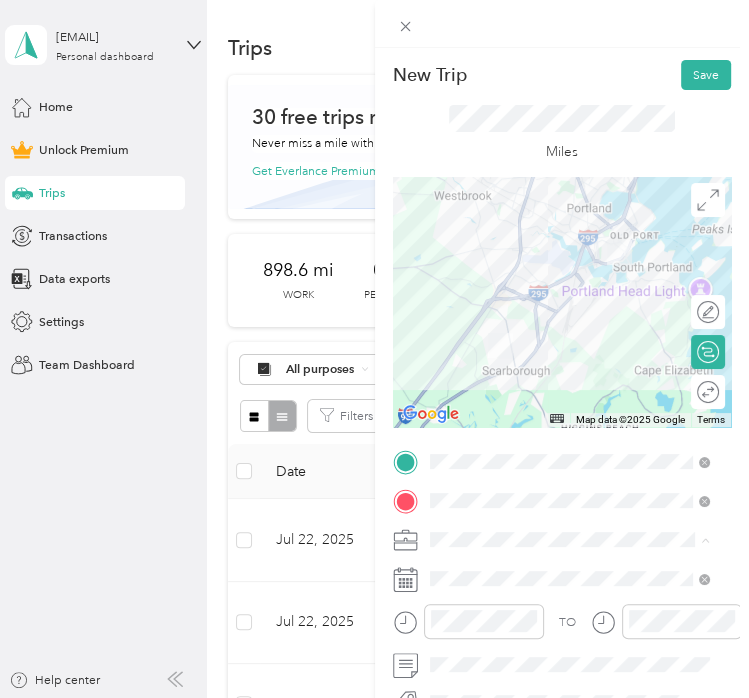 click on "Work" at bounding box center (569, 299) 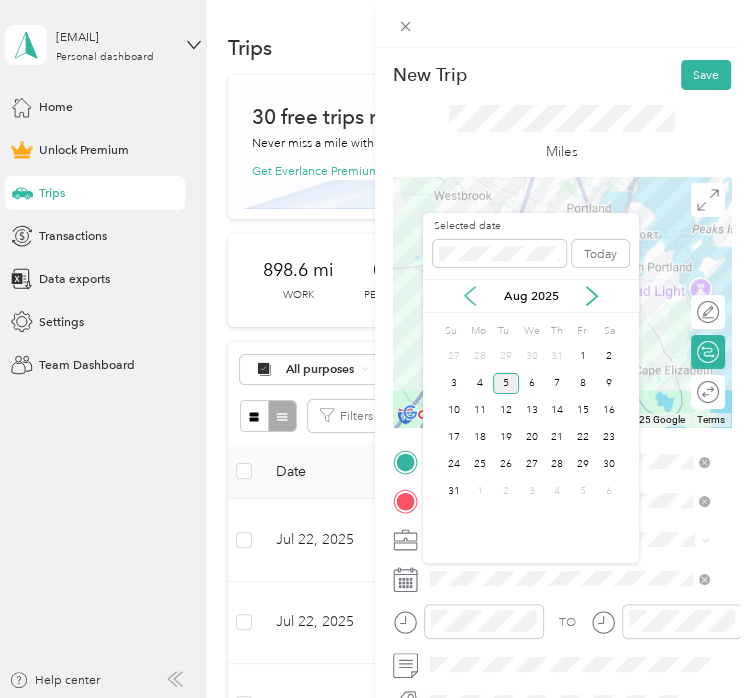 click 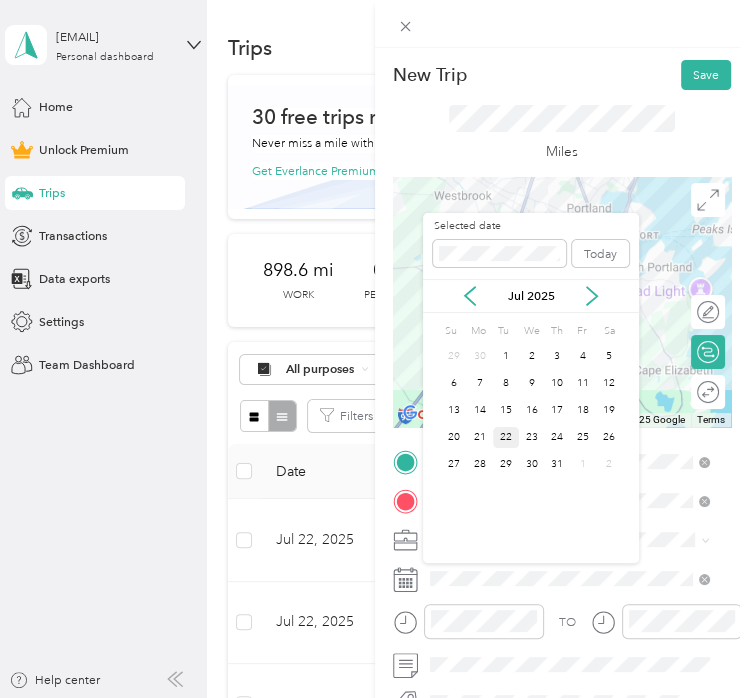 click on "22" at bounding box center [506, 437] 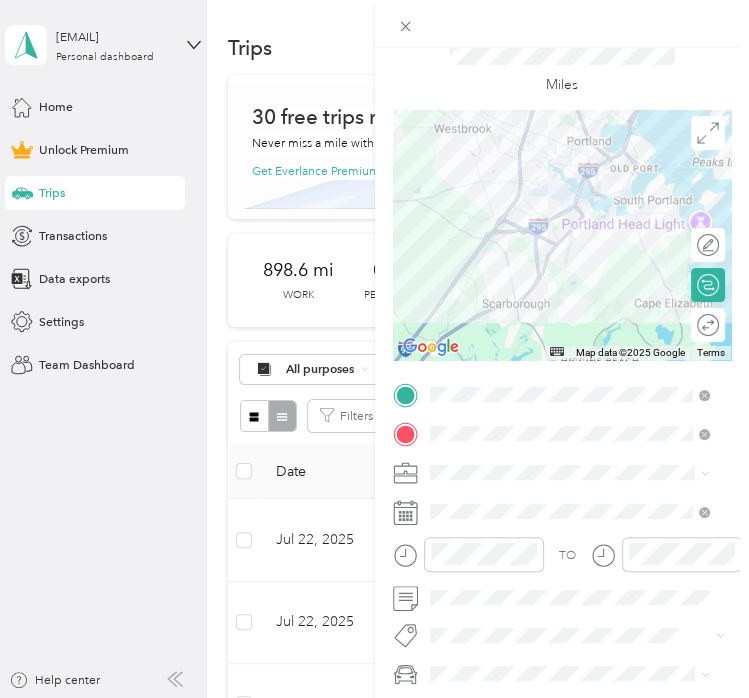 scroll, scrollTop: 68, scrollLeft: 0, axis: vertical 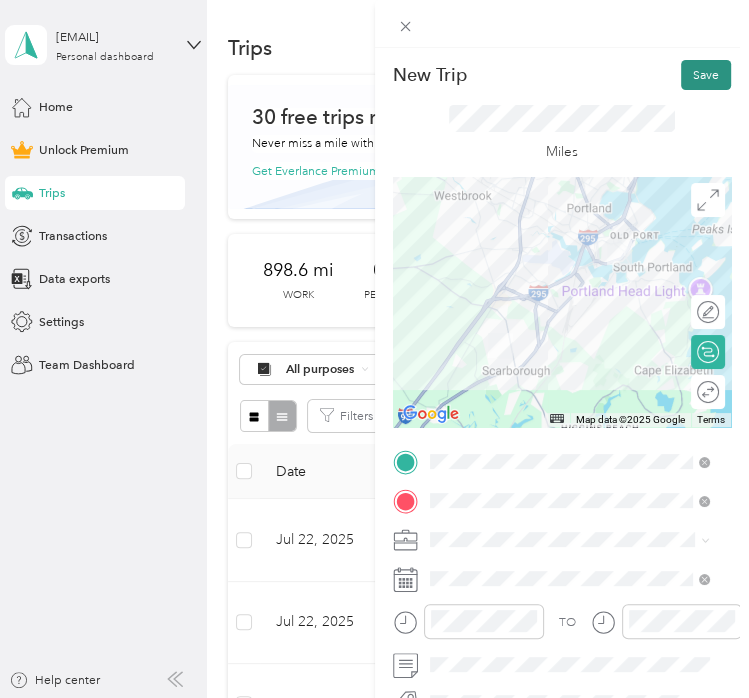 click on "Save" at bounding box center (706, 75) 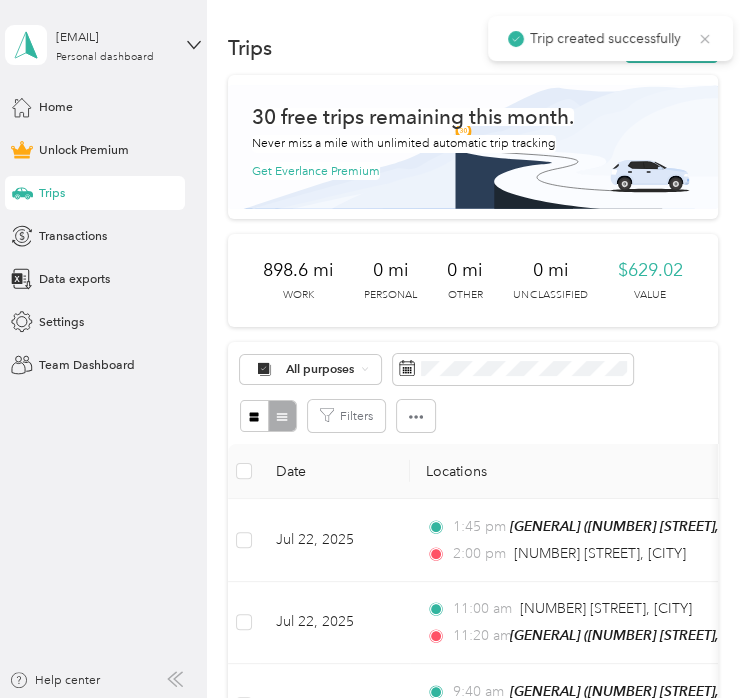 click 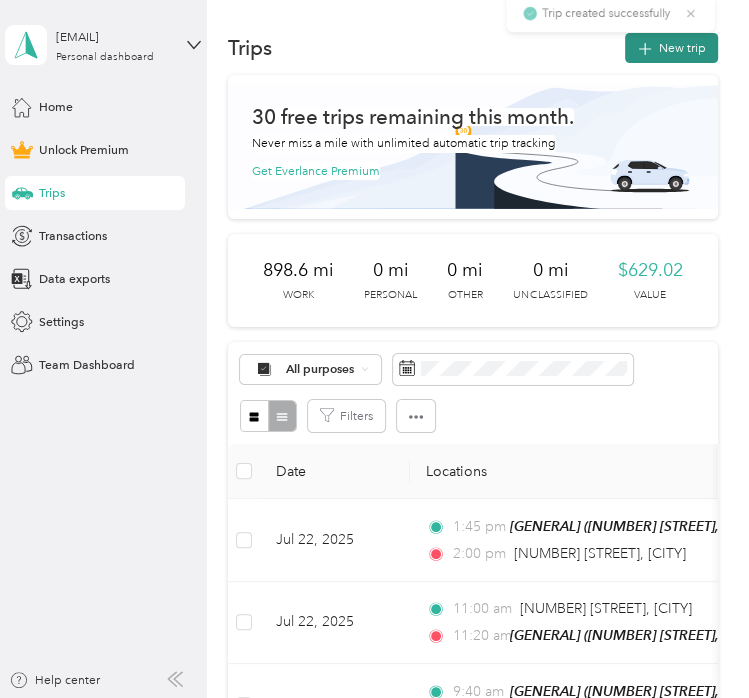 click on "New trip" at bounding box center (671, 48) 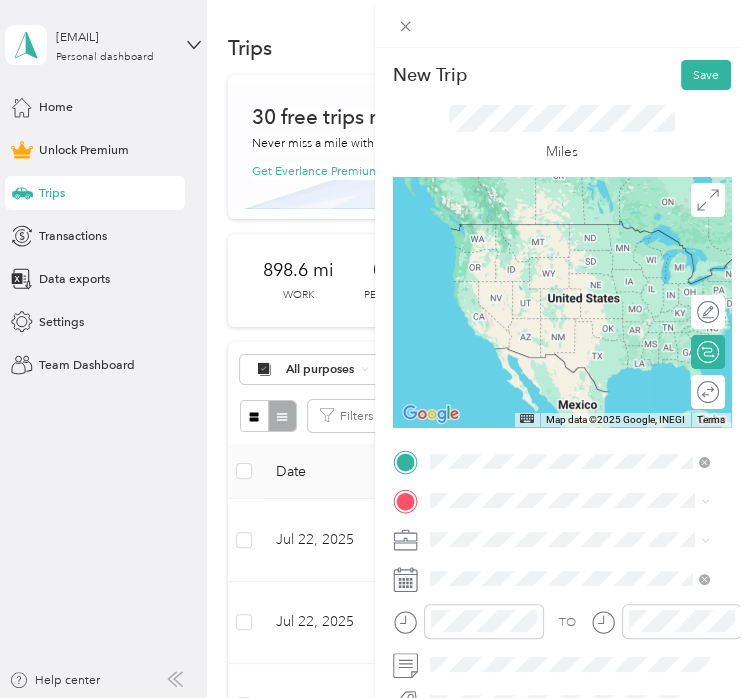 click on "[NUMBER] [STREET]
[CITY], [STATE] [POSTAL_CODE], [COUNTRY]" at bounding box center [569, 267] 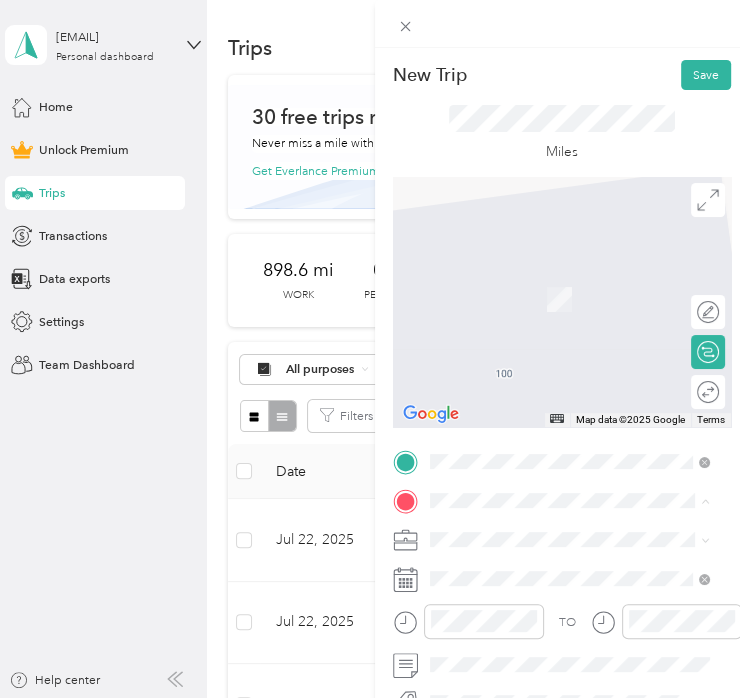 click on "[GENERAL] [NUMBER] [STREET], [CITY], [STATE], [COUNTRY] , [POSTAL_CODE], [CITY], [STATE]" at bounding box center [583, 599] 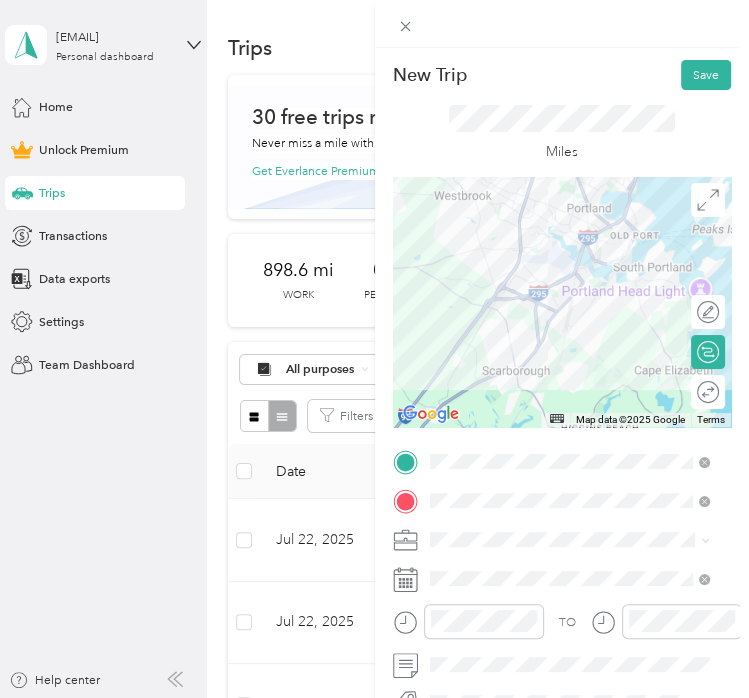 click on "Work" at bounding box center (569, 295) 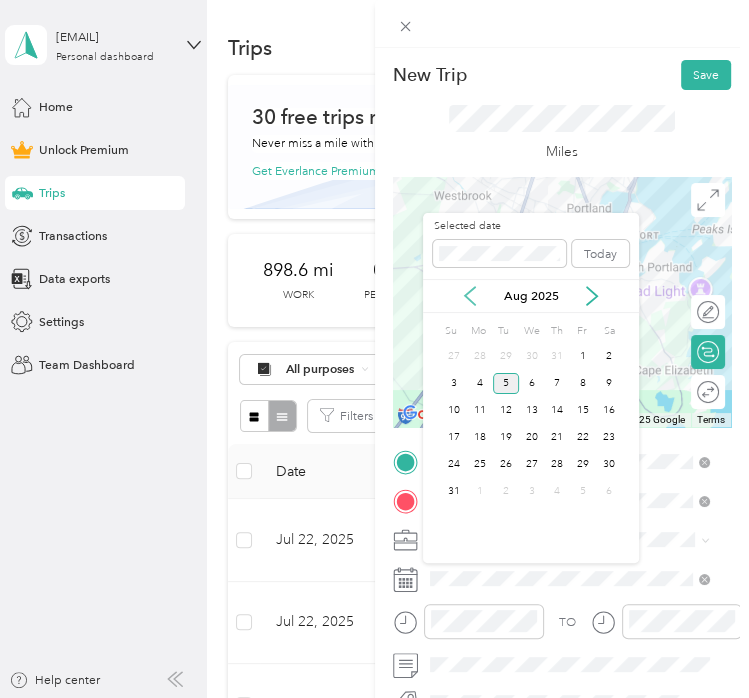 click 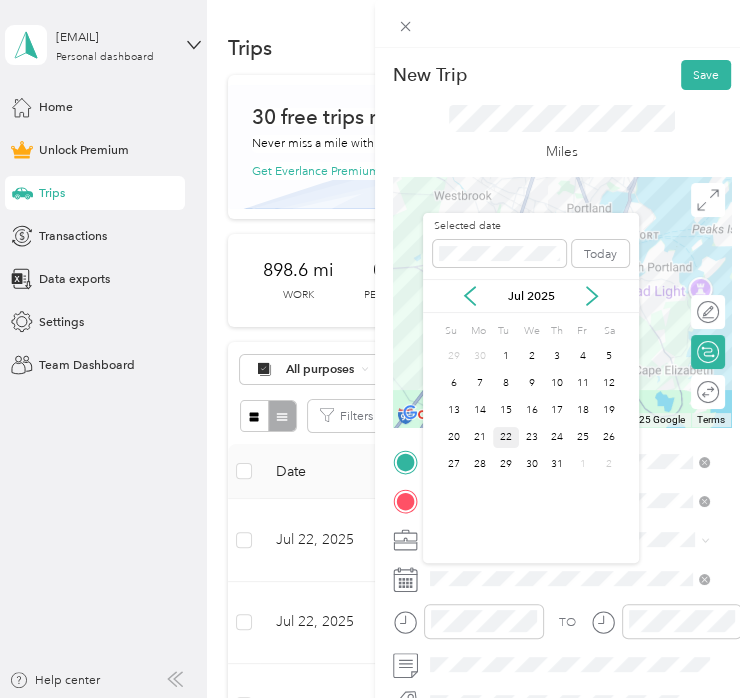 click on "22" at bounding box center (506, 437) 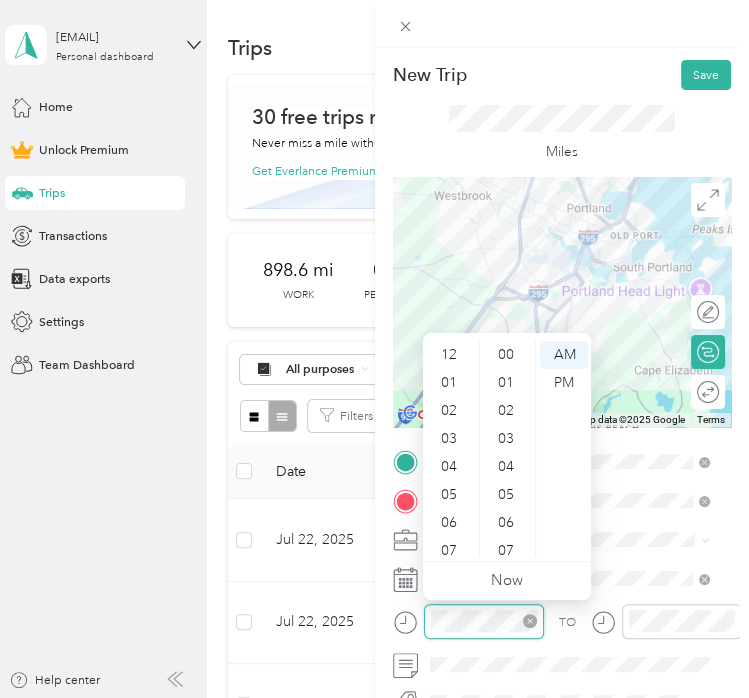 scroll, scrollTop: 336, scrollLeft: 0, axis: vertical 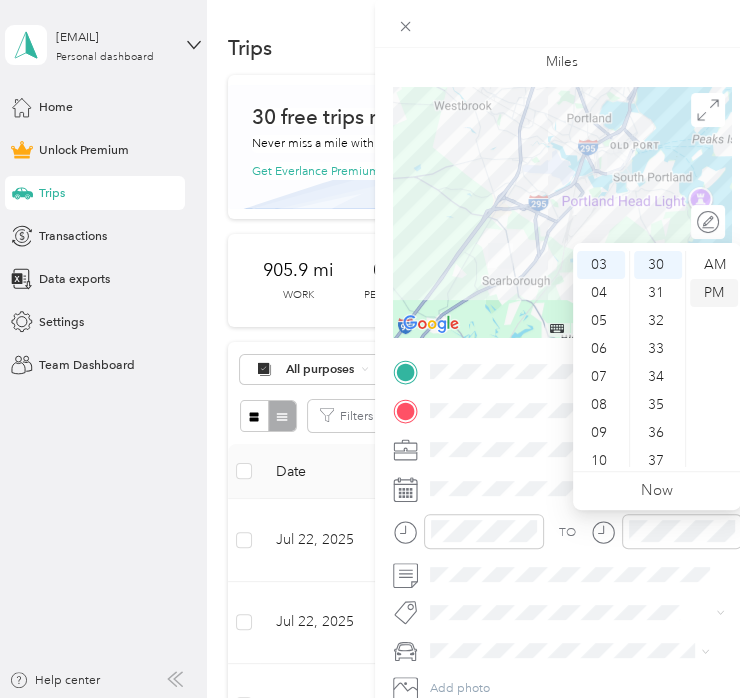 click on "PM" at bounding box center [714, 293] 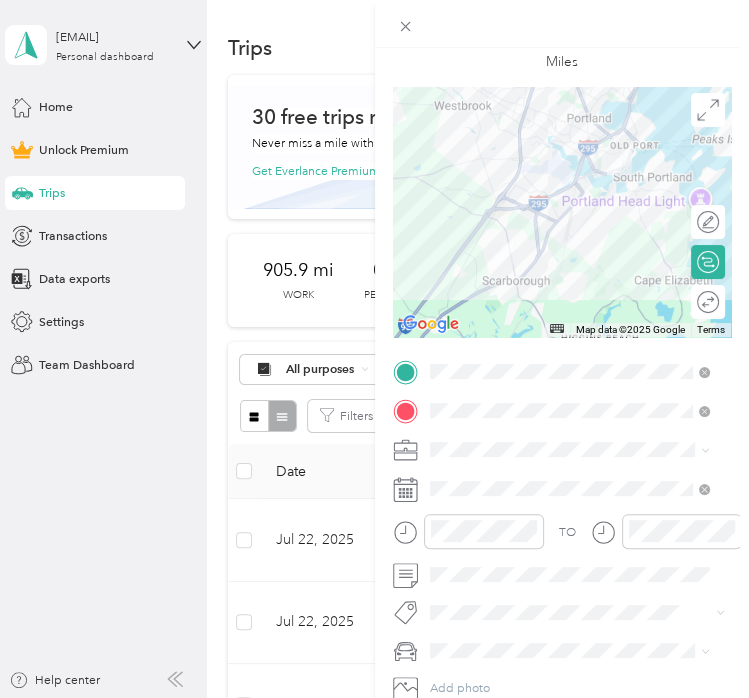 scroll, scrollTop: 0, scrollLeft: 0, axis: both 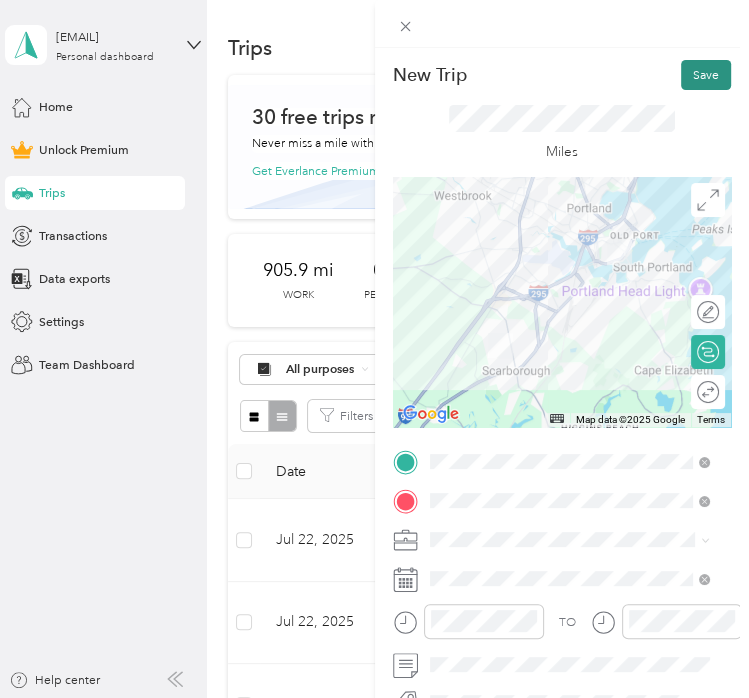 click on "Save" at bounding box center (706, 75) 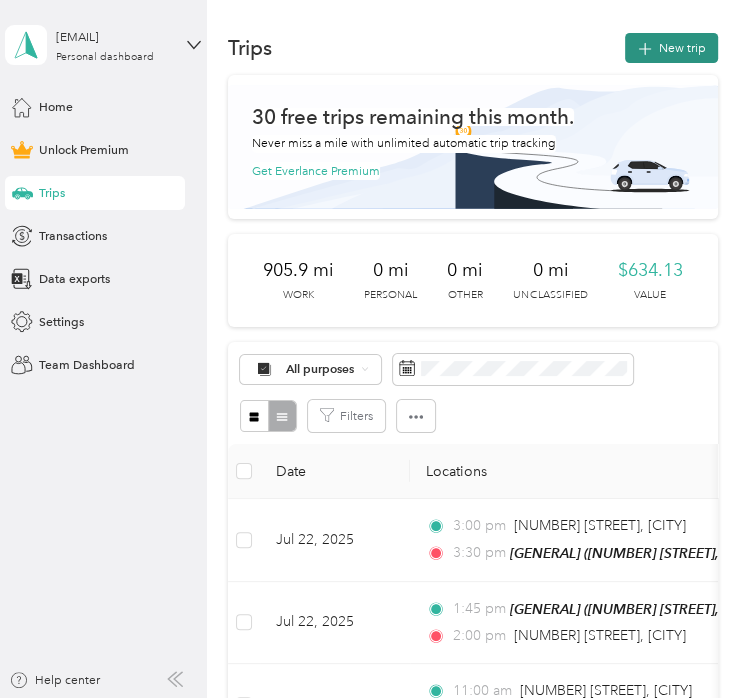 click on "New trip" at bounding box center [671, 48] 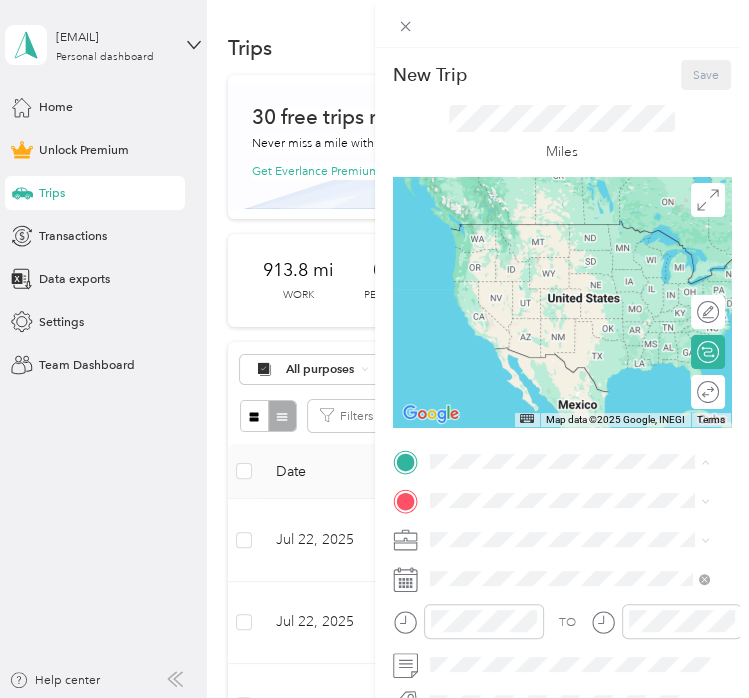click on "[NUMBER] [STREET], [CITY], [STATE], [COUNTRY] , [POSTAL_CODE], [CITY], [STATE]" at bounding box center (569, 568) 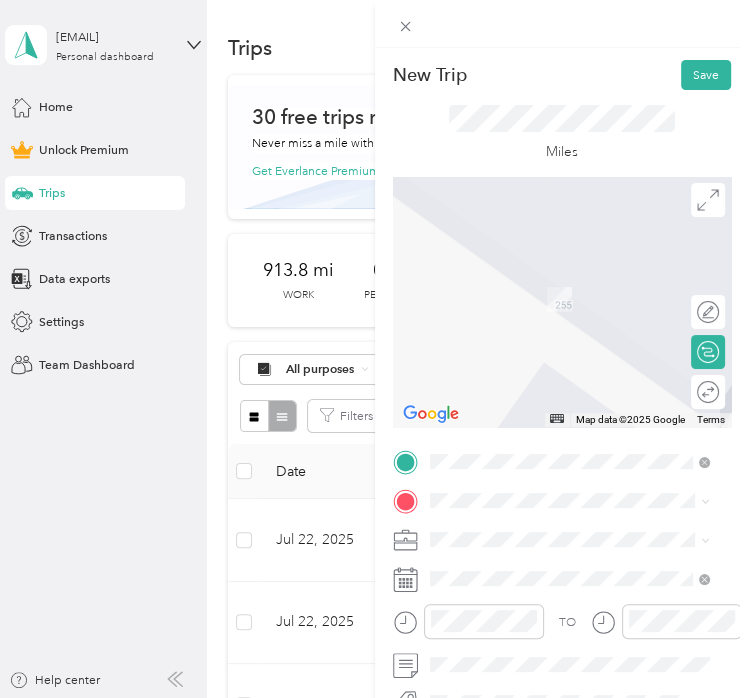 click on "[NUMBER] [STREET]
[CITY], [STATE] [POSTAL_CODE], [COUNTRY]" at bounding box center (569, 298) 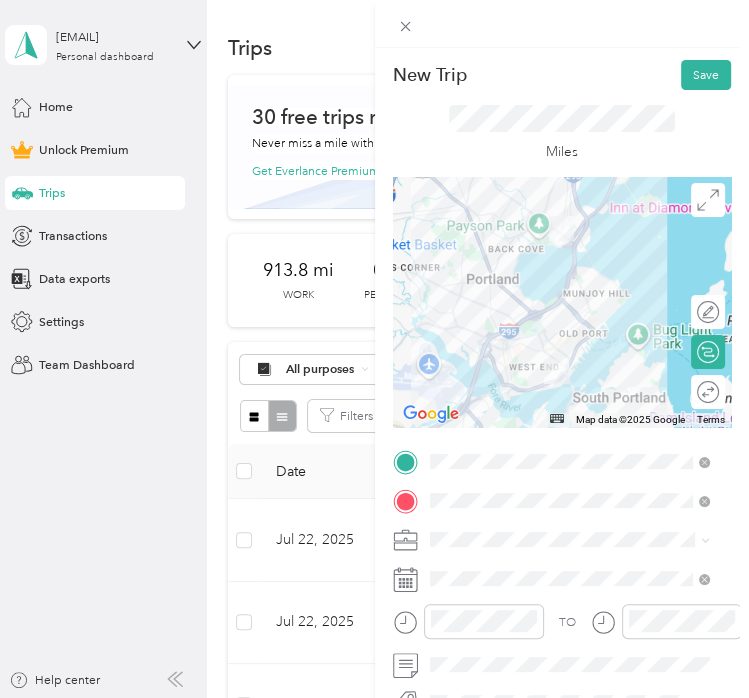 click at bounding box center [578, 539] 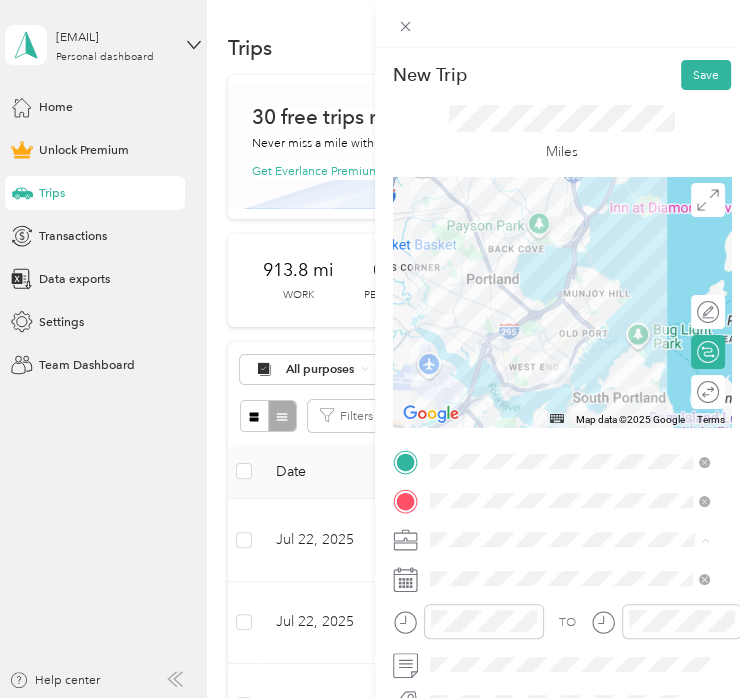 click on "Work" at bounding box center [569, 299] 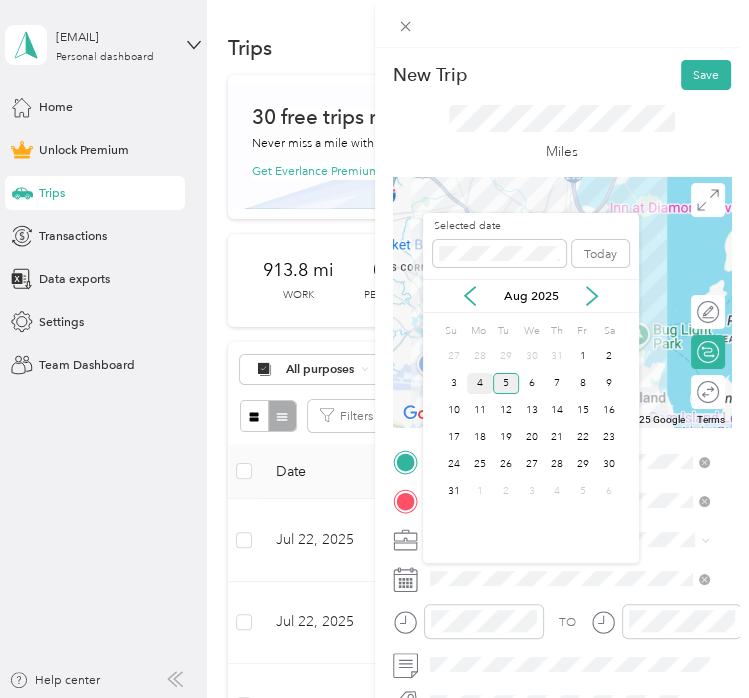 click on "4" at bounding box center [480, 383] 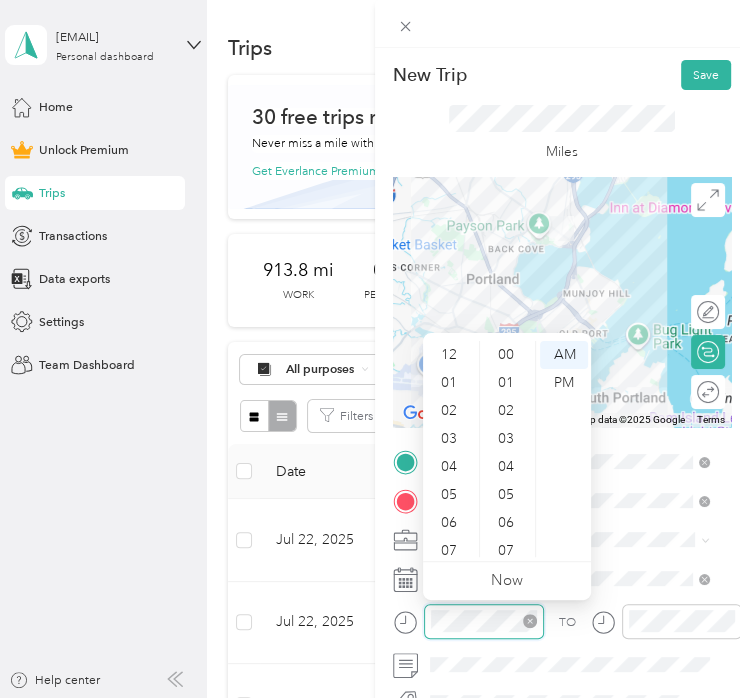 scroll, scrollTop: 364, scrollLeft: 0, axis: vertical 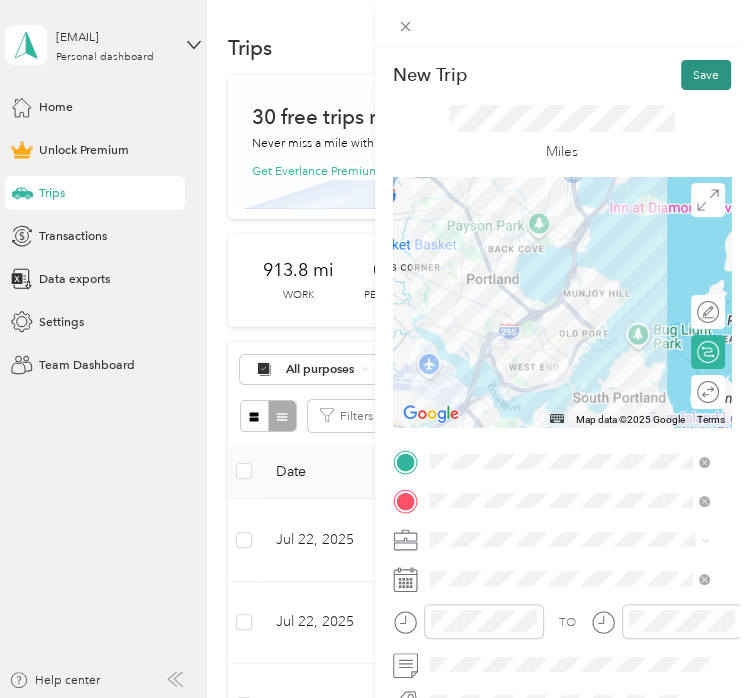 click on "Save" at bounding box center [706, 75] 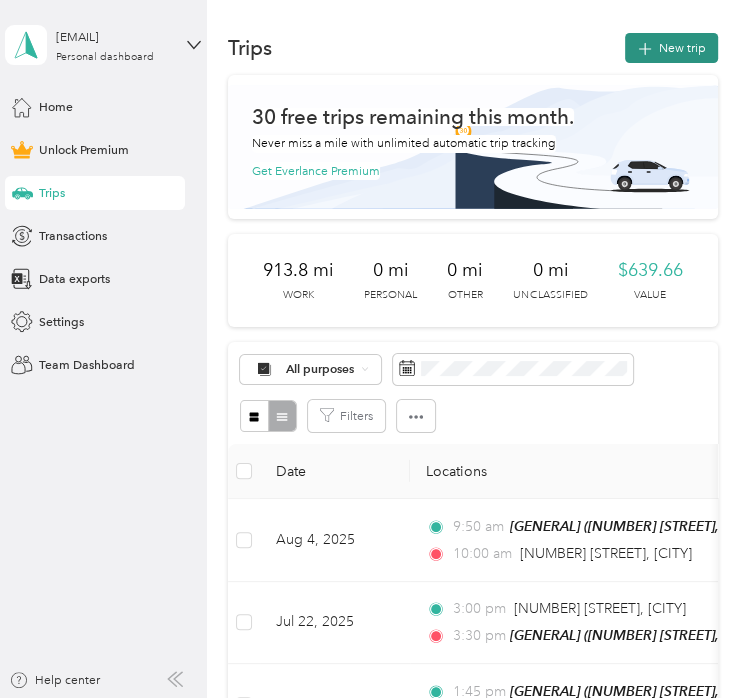 click on "New trip" at bounding box center [671, 48] 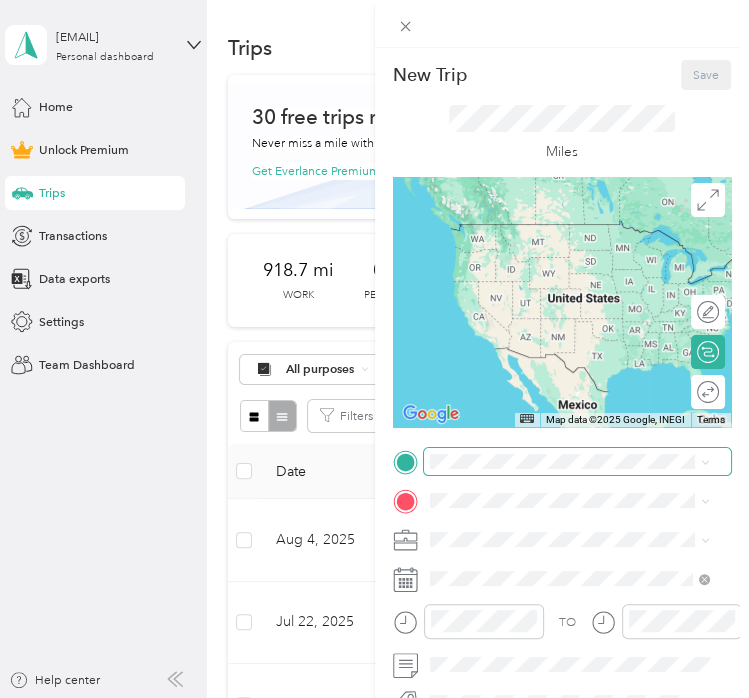 click at bounding box center (578, 461) 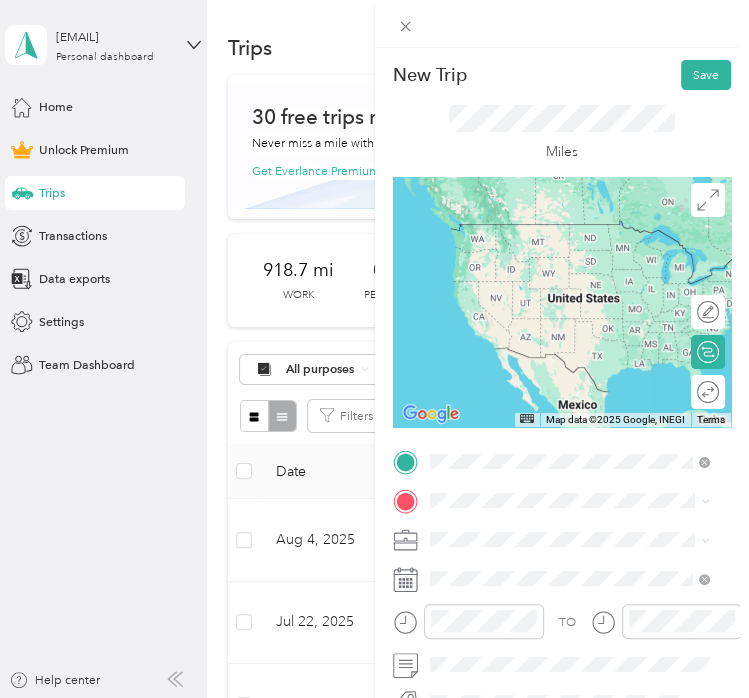 click on "[NUMBER] [STREET]
[CITY], [STATE] [POSTAL_CODE], [COUNTRY]" at bounding box center [583, 267] 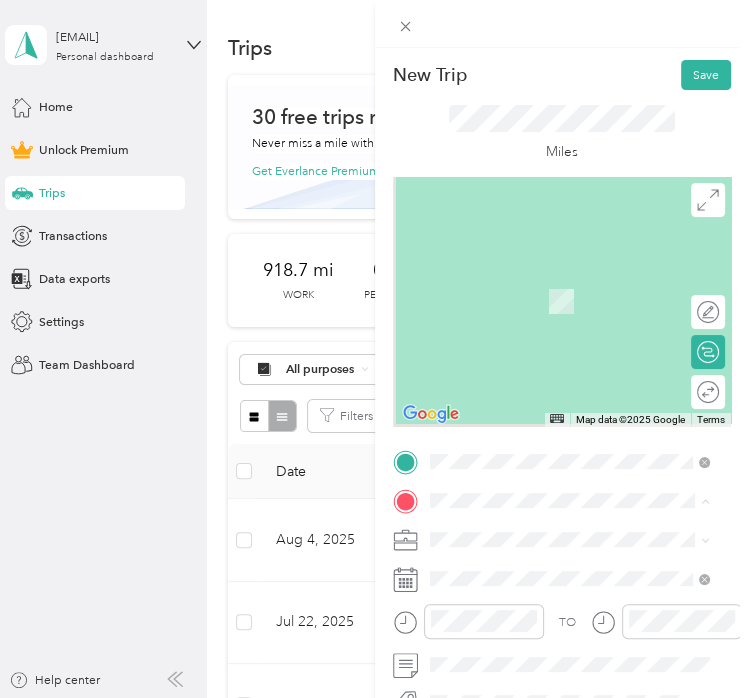 click on "[NUMBER] [STREET], [CITY], [STATE], [COUNTRY] , [POSTAL_CODE], [CITY], [STATE]" at bounding box center [569, 607] 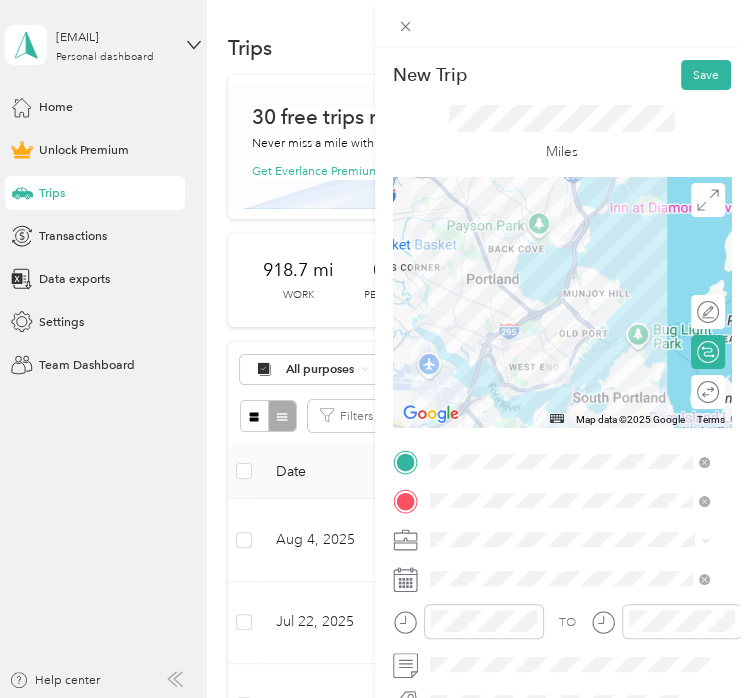 click at bounding box center (578, 539) 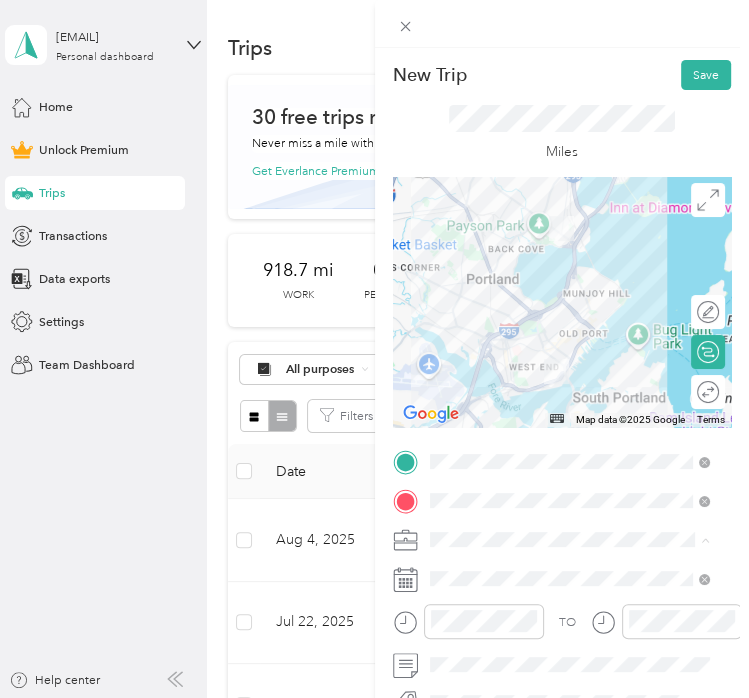 drag, startPoint x: 510, startPoint y: 547, endPoint x: 464, endPoint y: 306, distance: 245.35077 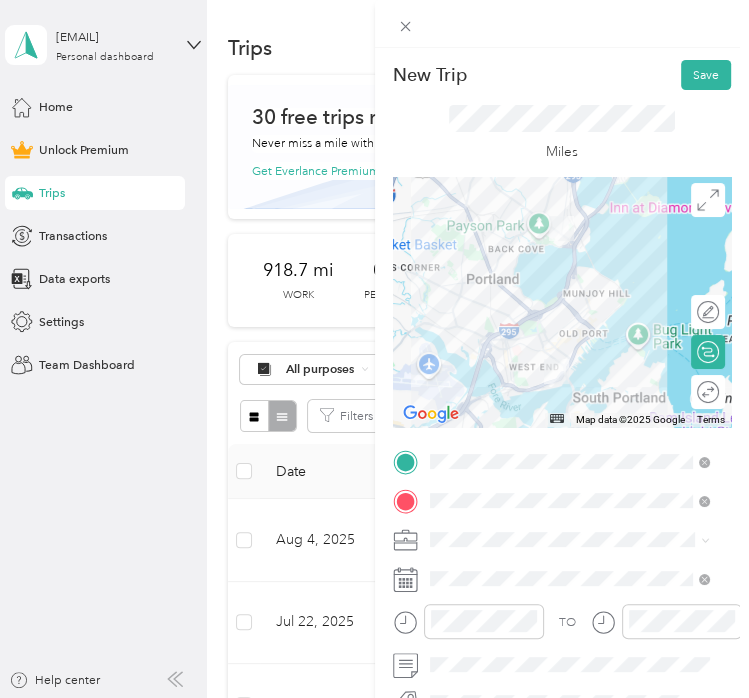 click on "TO Add photo" at bounding box center [562, 639] 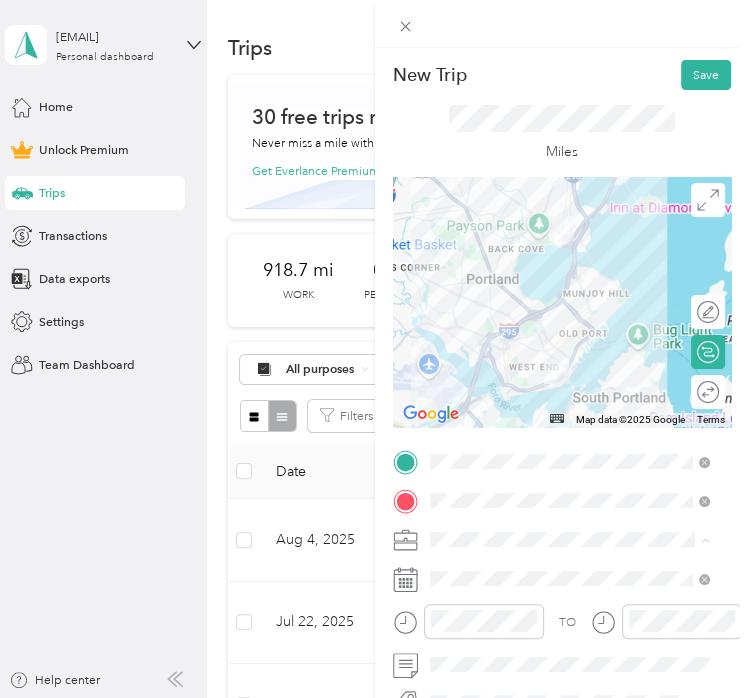 click on "Work" at bounding box center [569, 299] 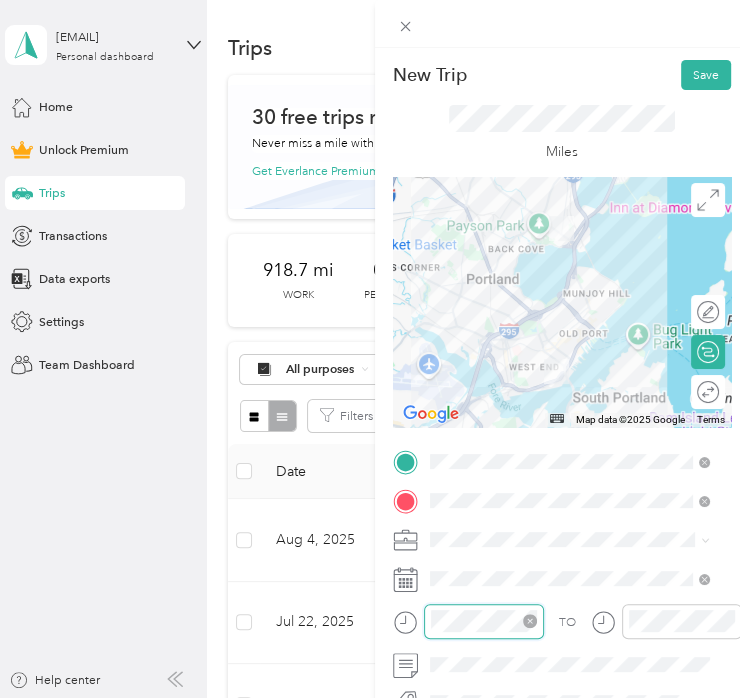 scroll, scrollTop: 364, scrollLeft: 0, axis: vertical 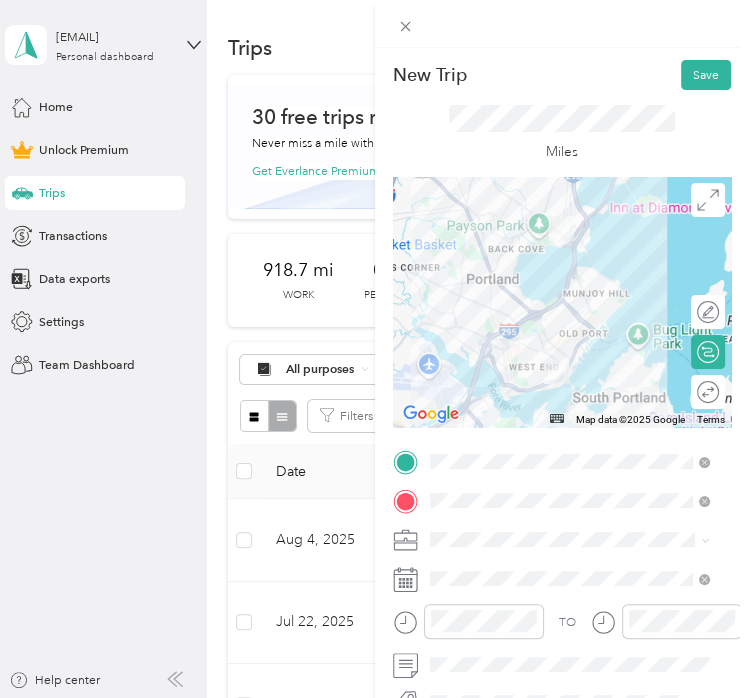 click on "TO Add photo" at bounding box center (562, 639) 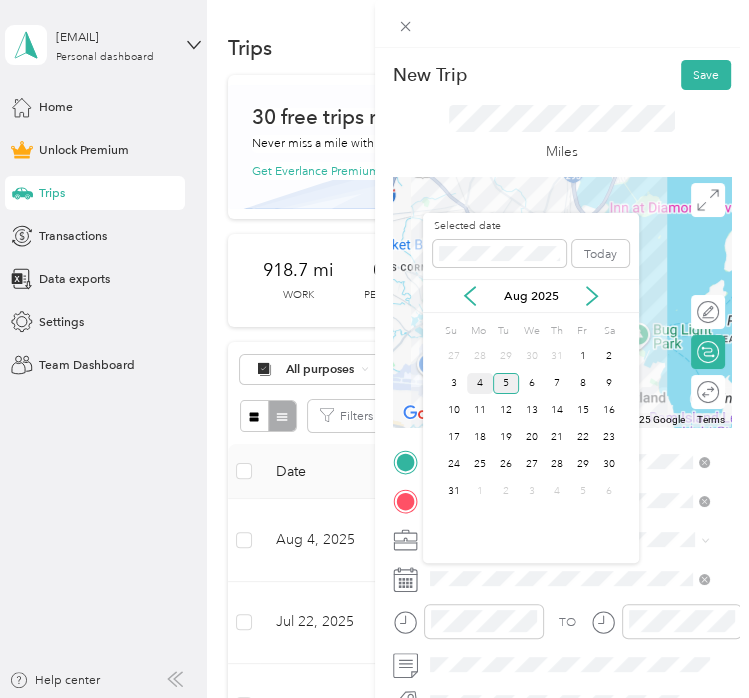 click on "4" at bounding box center (480, 383) 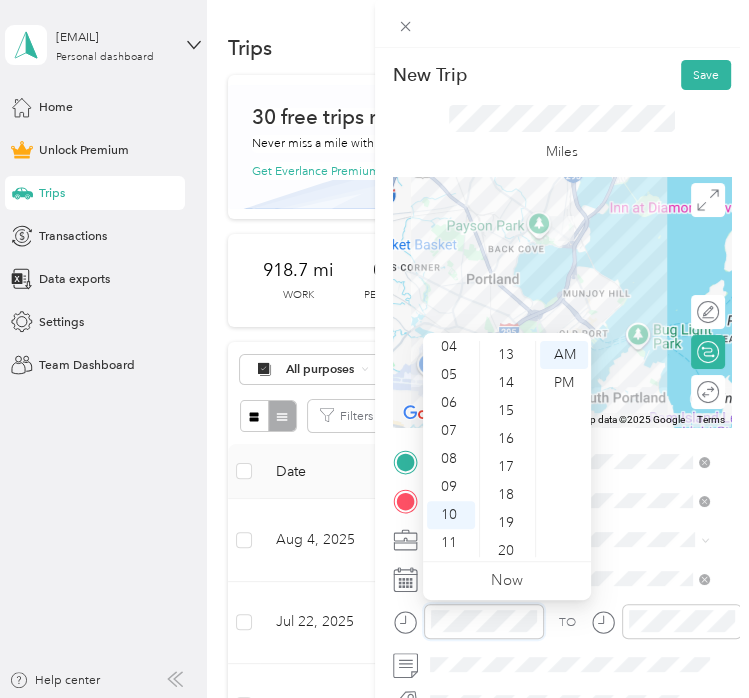 scroll, scrollTop: 840, scrollLeft: 0, axis: vertical 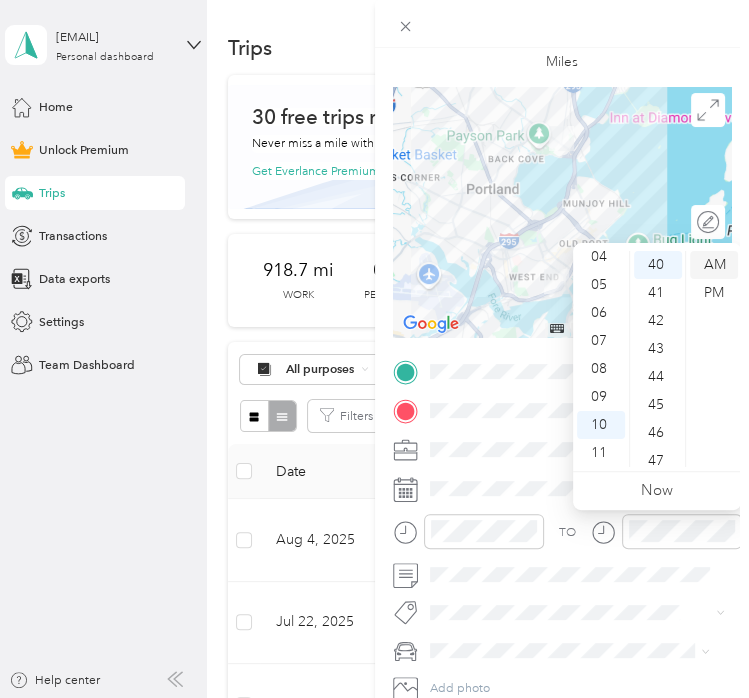 click on "AM" at bounding box center (714, 265) 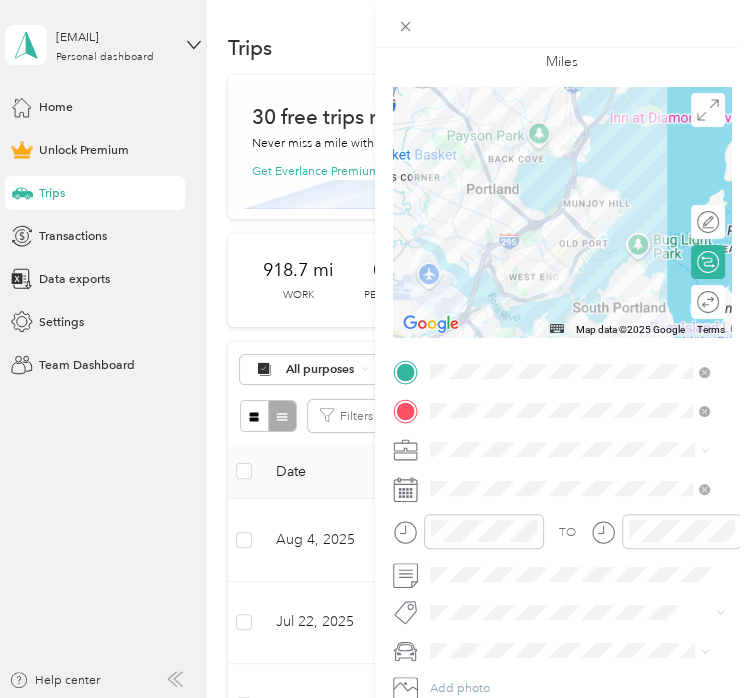 scroll, scrollTop: 0, scrollLeft: 0, axis: both 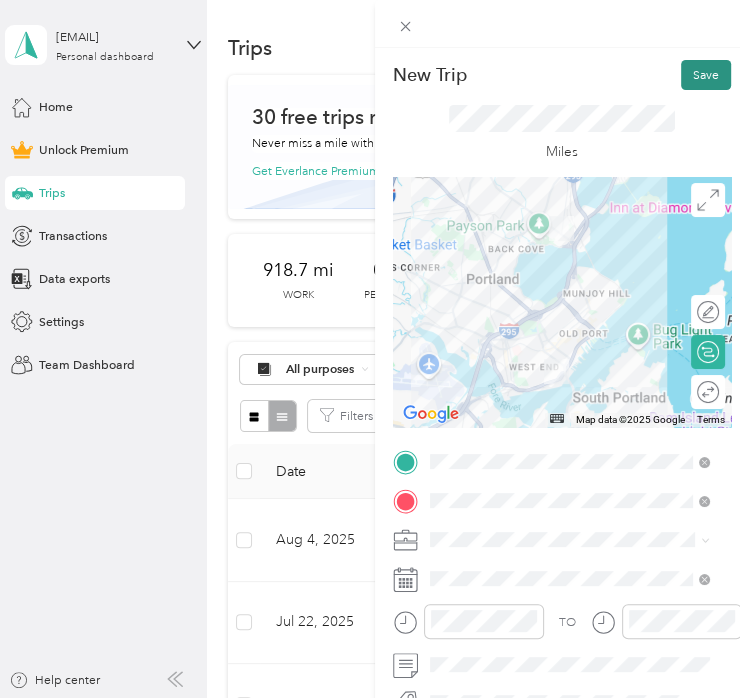 click on "Save" at bounding box center (706, 75) 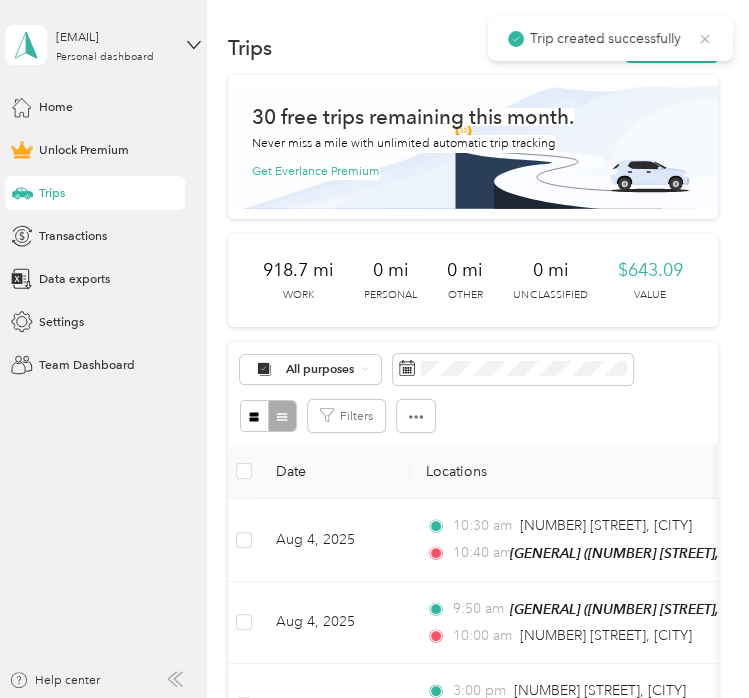 click 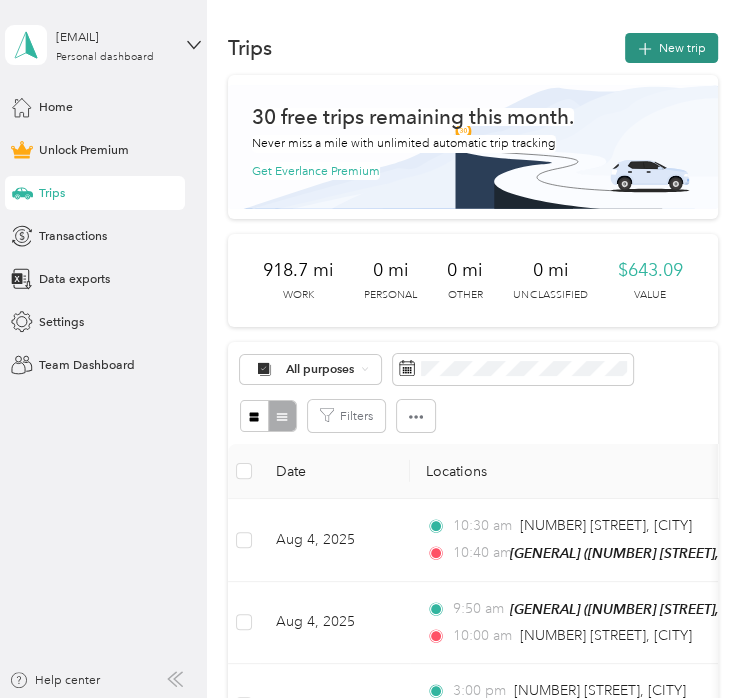 click on "New trip" at bounding box center [671, 48] 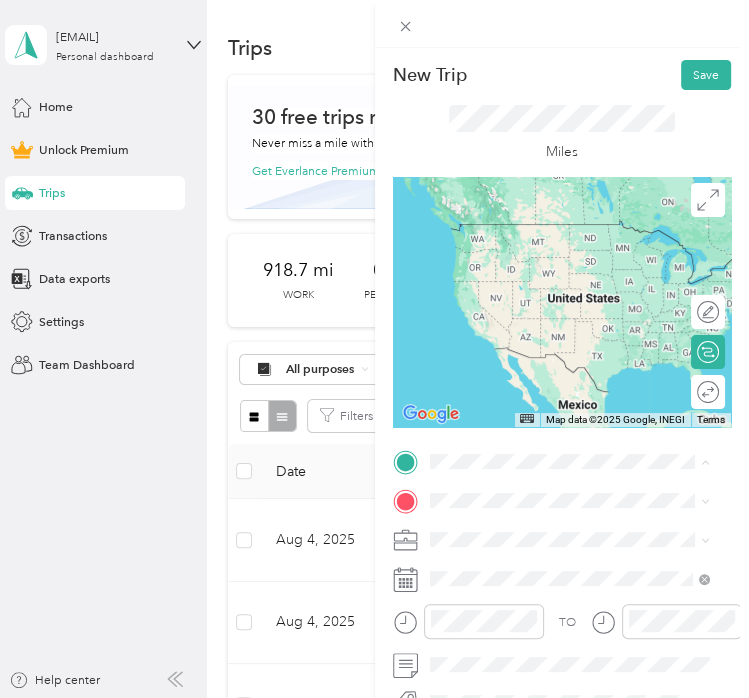 click on "[NUMBER] [STREET], [CITY], [STATE], [COUNTRY] , [POSTAL_CODE], [CITY], [STATE]" at bounding box center [569, 568] 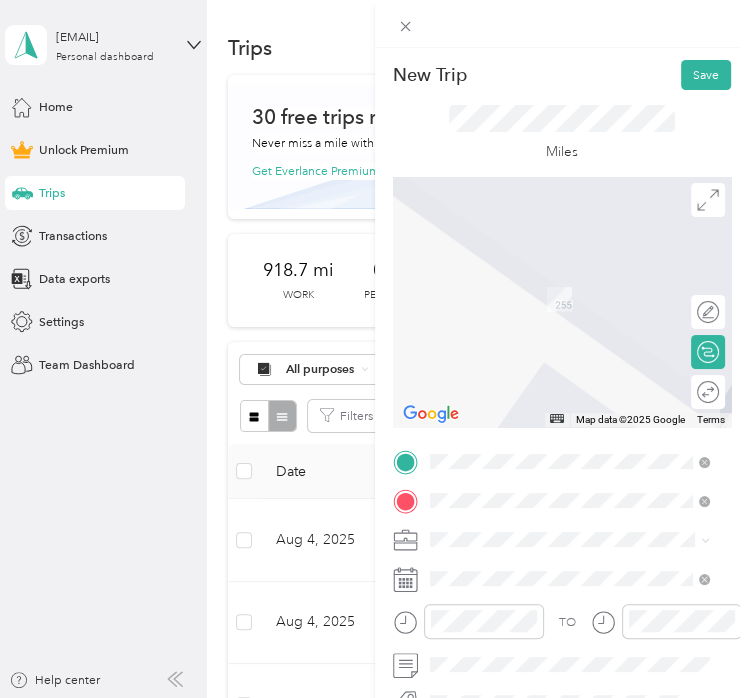 click on "[NUMBER] [STREET]
[CITY], [STATE] [POSTAL_CODE], [COUNTRY]" at bounding box center (583, 306) 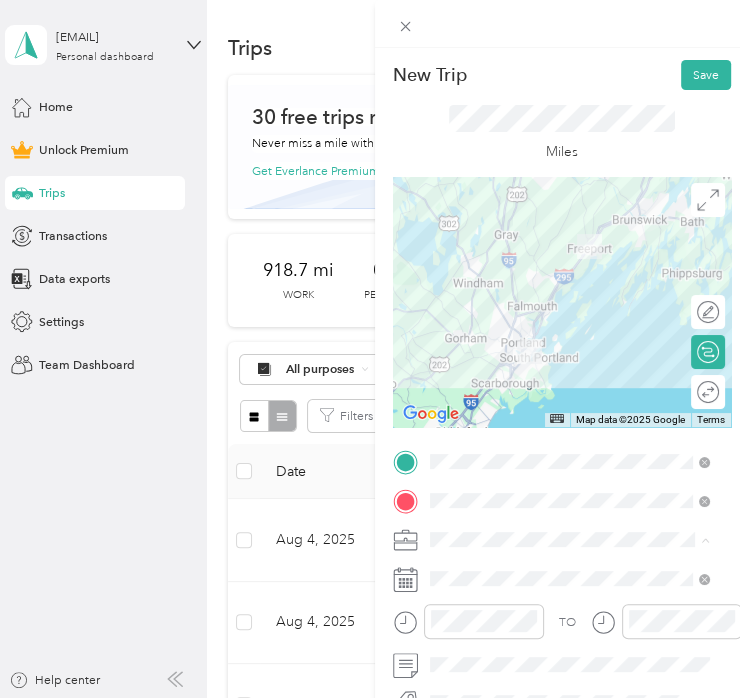 click on "Work" at bounding box center (569, 299) 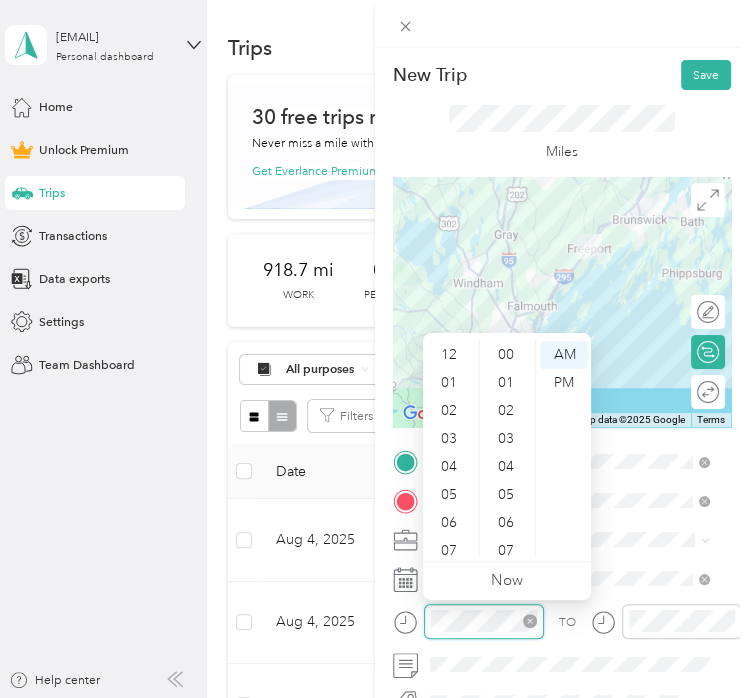 scroll, scrollTop: 392, scrollLeft: 0, axis: vertical 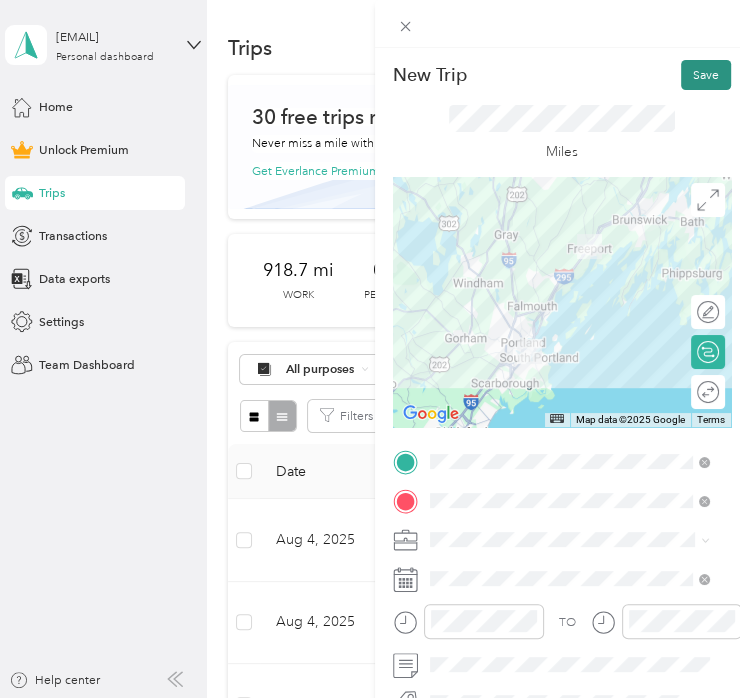 click on "Save" at bounding box center (706, 75) 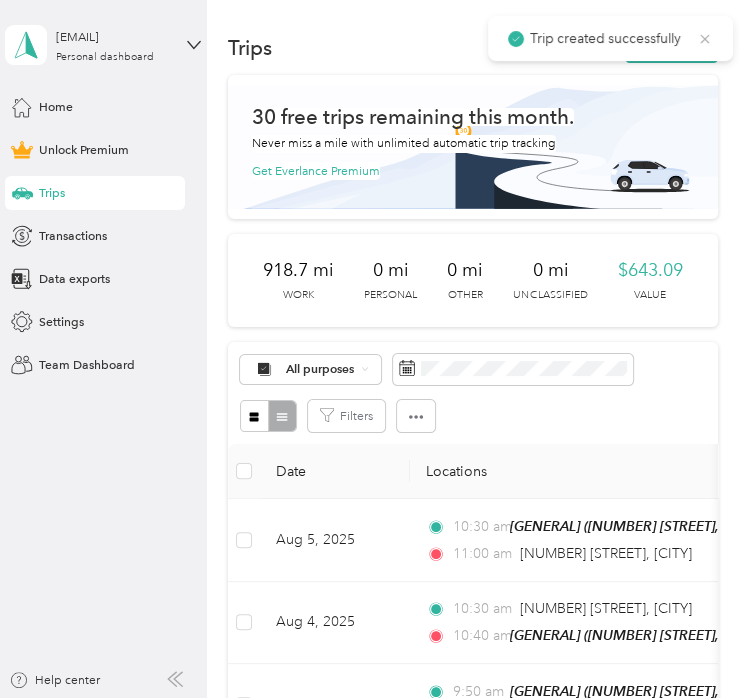click 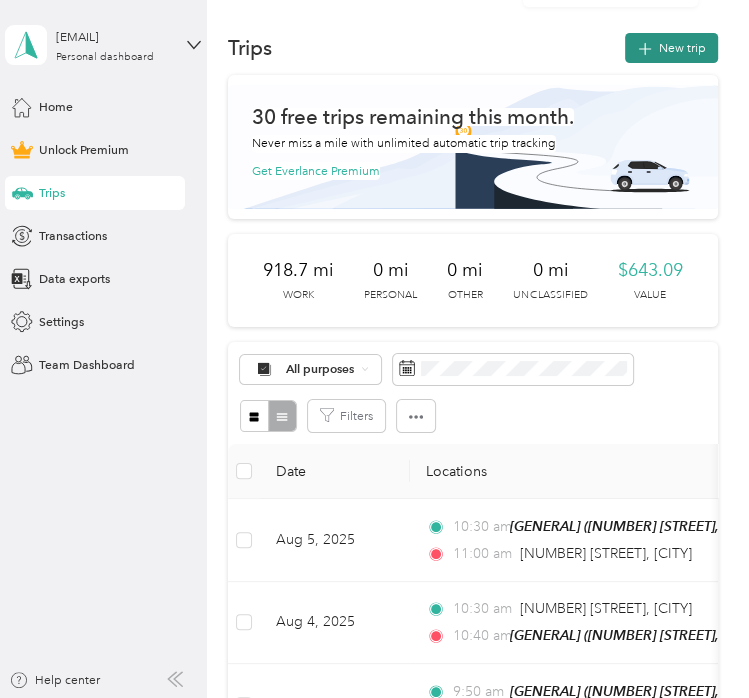 click on "New trip" at bounding box center (671, 48) 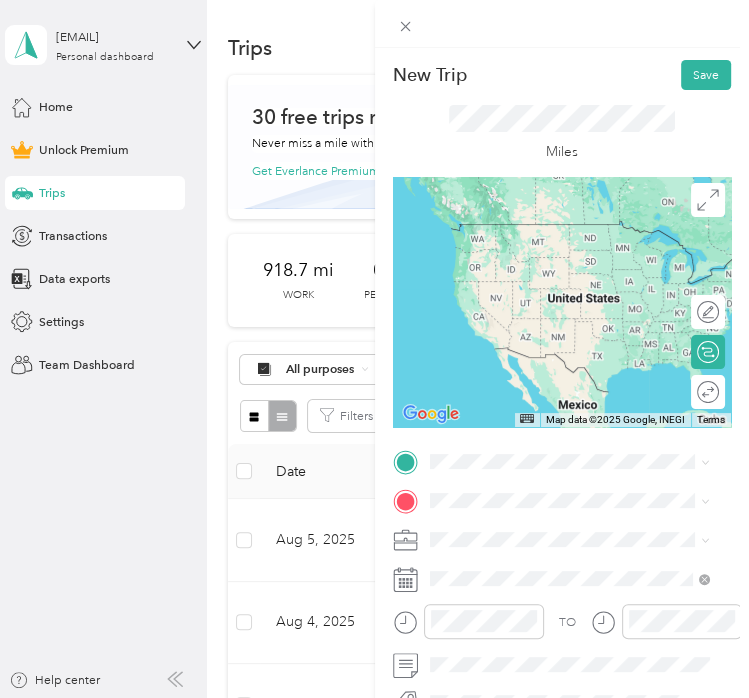 click on "[NUMBER] [STREET]
[CITY], [STATE] [POSTAL_CODE], [COUNTRY]" at bounding box center [583, 265] 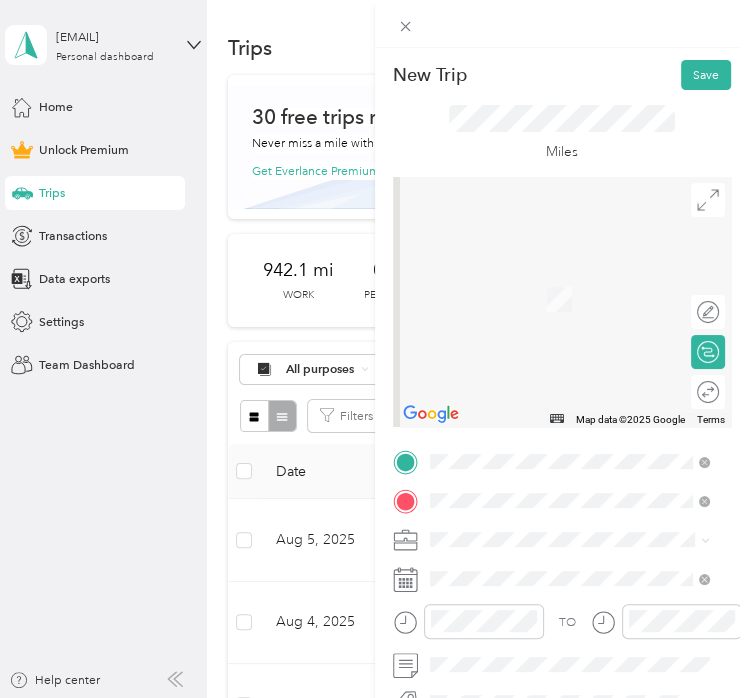 click on "[NUMBER] [STREET]
[CITY], [STATE] [POSTAL_CODE], [COUNTRY]" at bounding box center [583, 432] 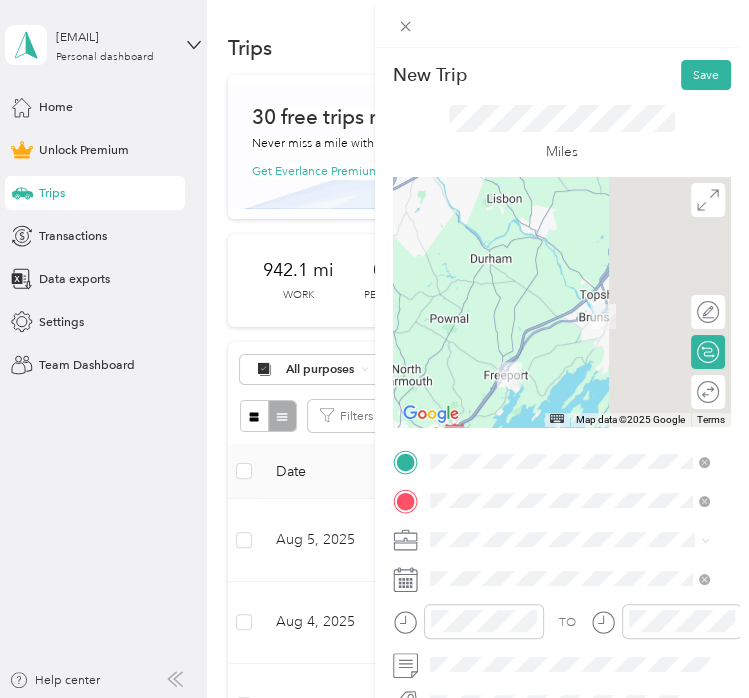 click on "[NUMBER] [STREET]
[CITY], [STATE] [POSTAL_CODE], [COUNTRY]" at bounding box center [574, 432] 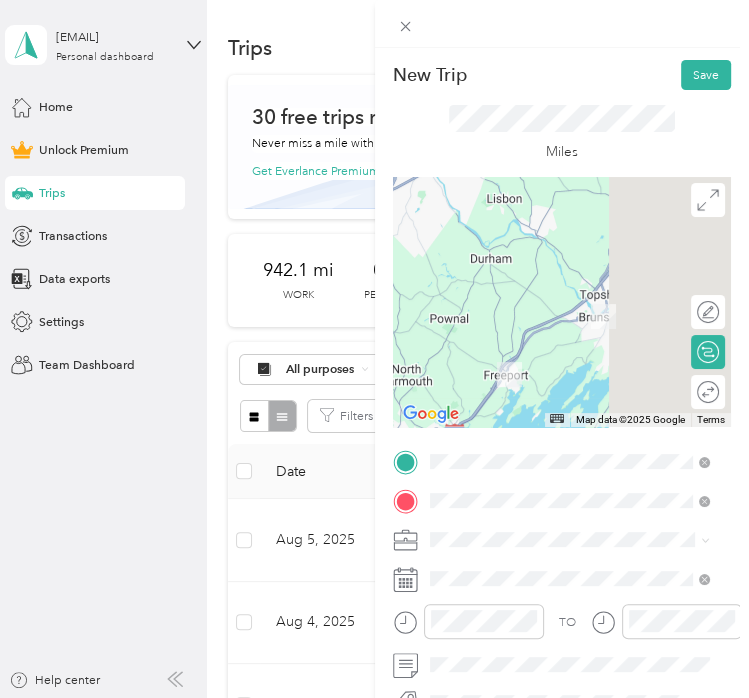 click on "Work" at bounding box center [569, 293] 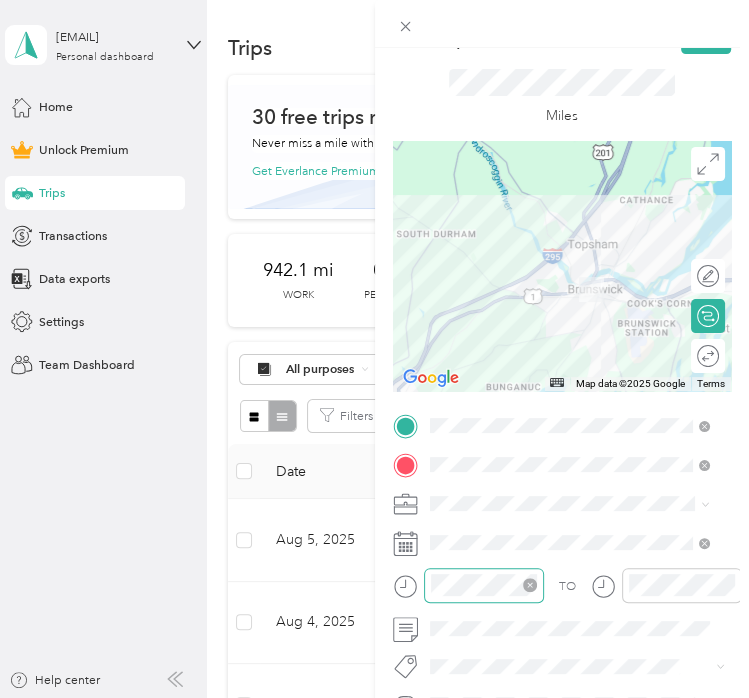 scroll, scrollTop: 35, scrollLeft: 0, axis: vertical 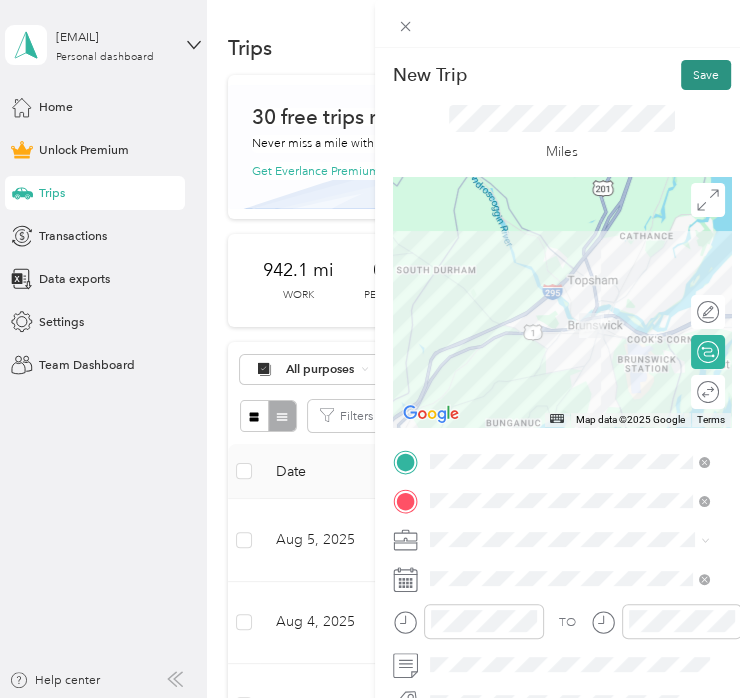 click on "Save" at bounding box center (706, 75) 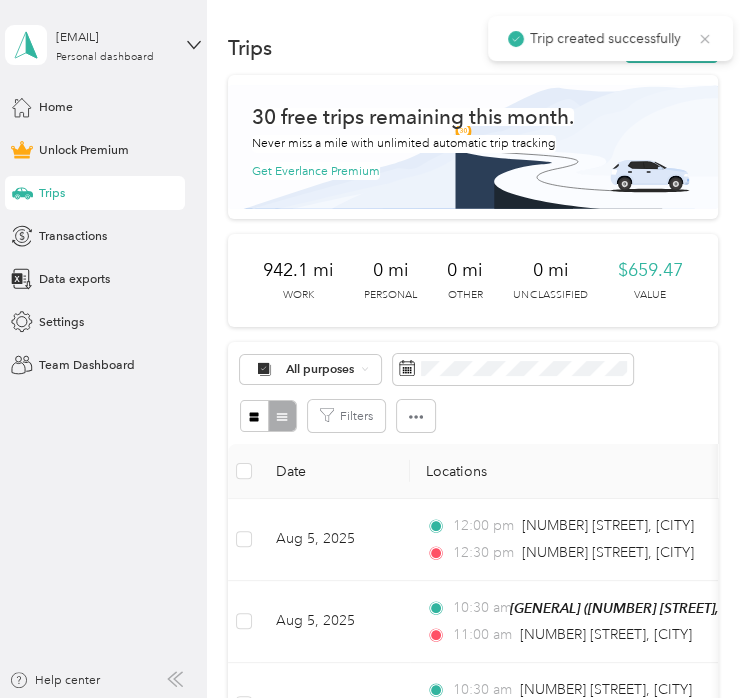 click 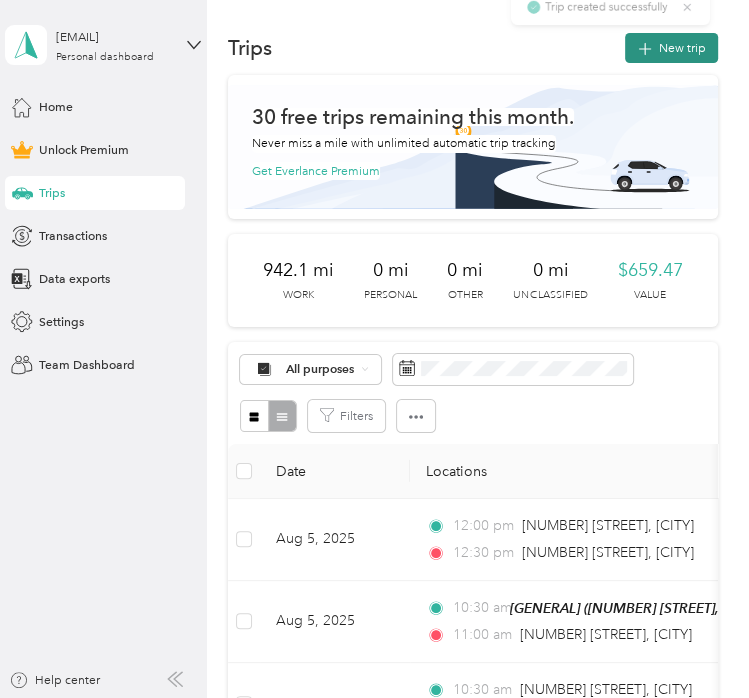 click on "New trip" at bounding box center [671, 48] 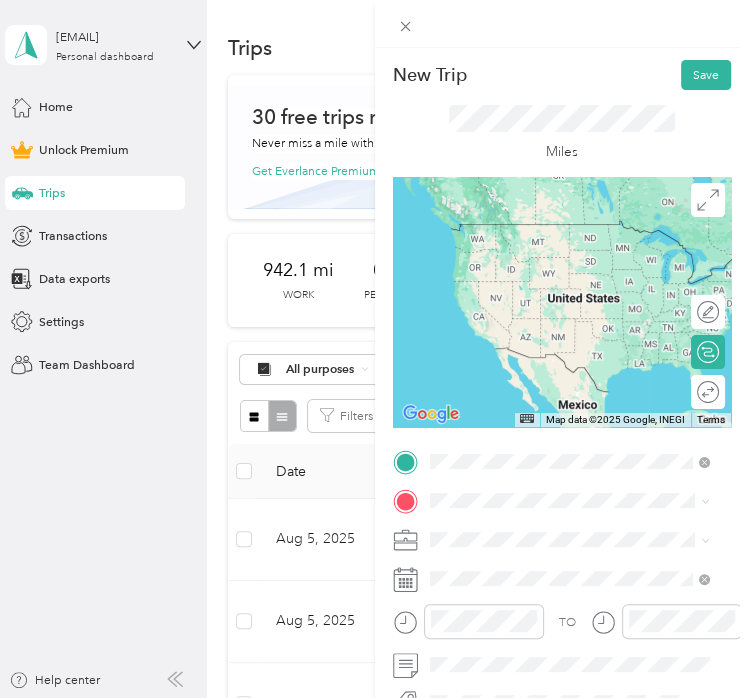 click on "[NUMBER] [STREET]
[CITY], [STATE] [POSTAL_CODE], [COUNTRY]" at bounding box center [583, 393] 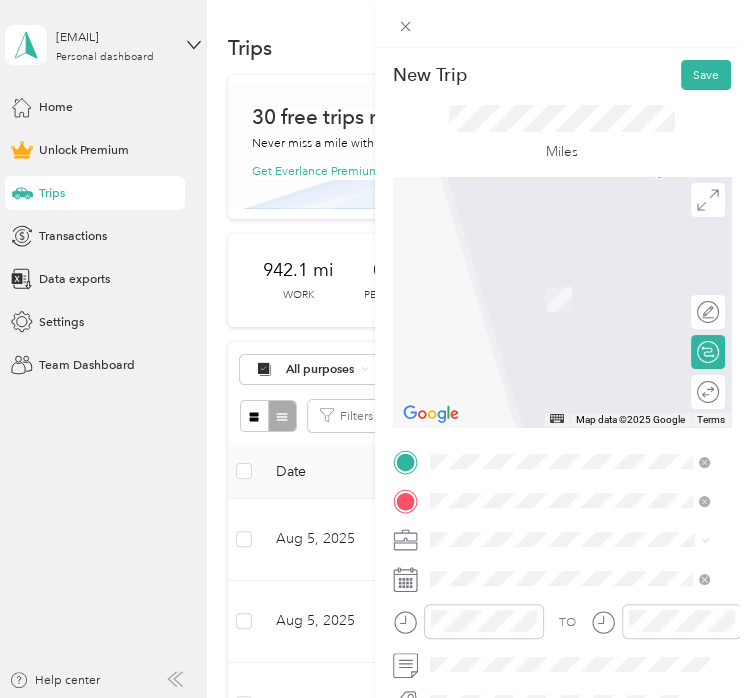 click on "[NUMBER] [STREET]
[CITY], [STATE] [POSTAL_CODE], [COUNTRY]" at bounding box center [583, 369] 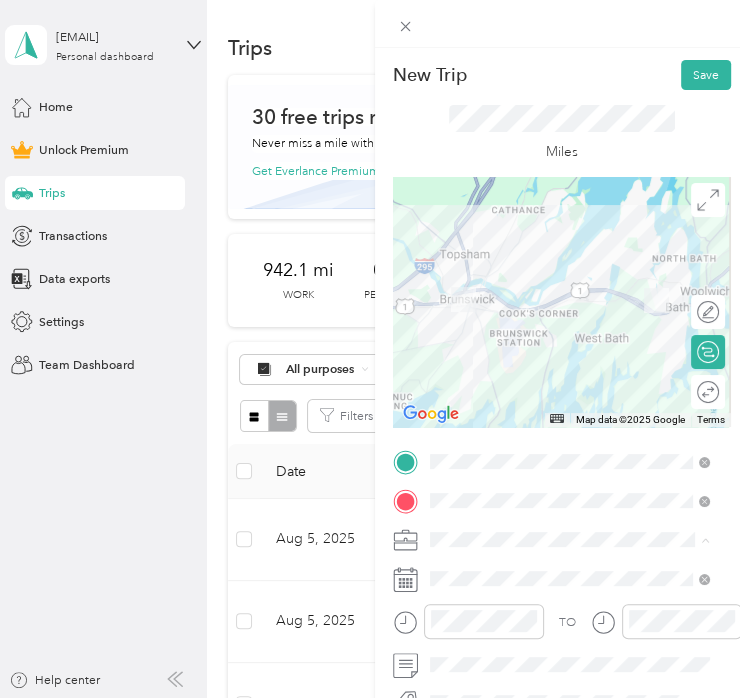 click on "Work" at bounding box center [569, 299] 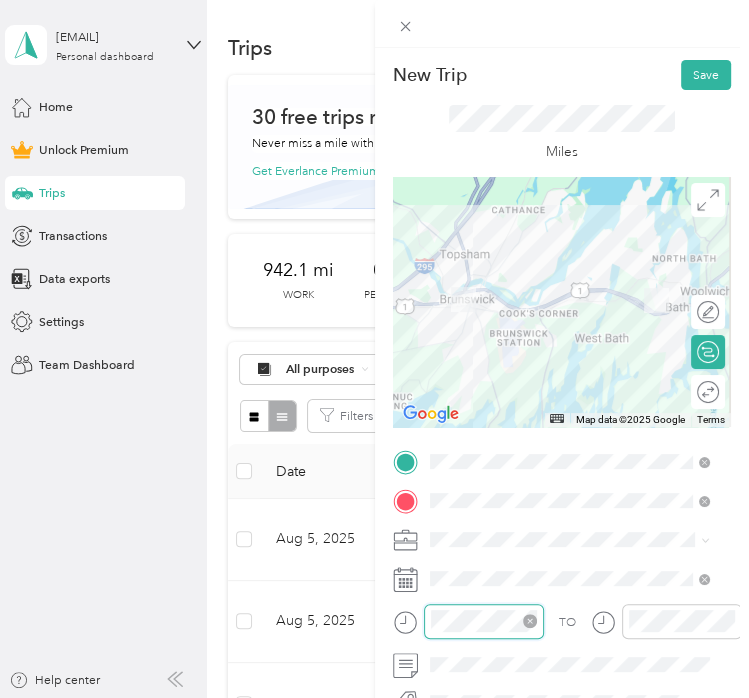 scroll, scrollTop: 448, scrollLeft: 0, axis: vertical 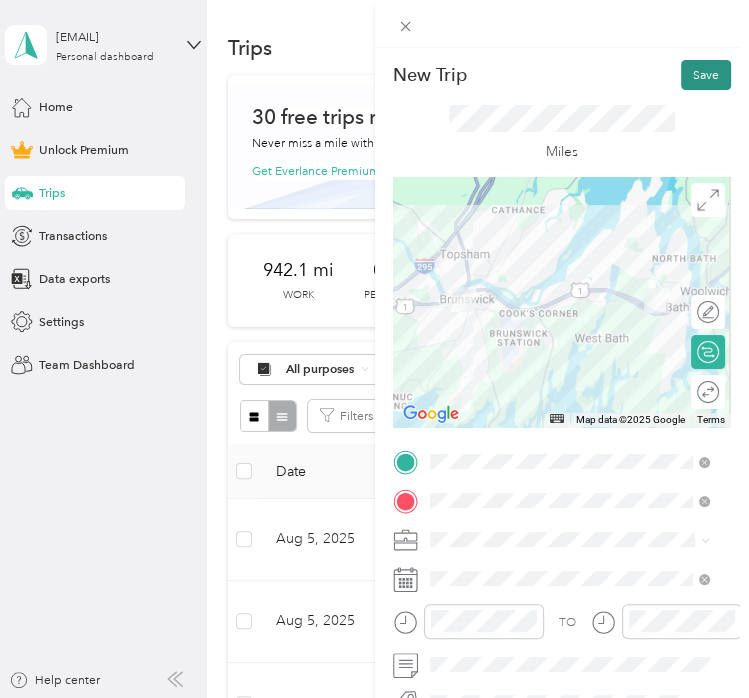click on "Save" at bounding box center [706, 75] 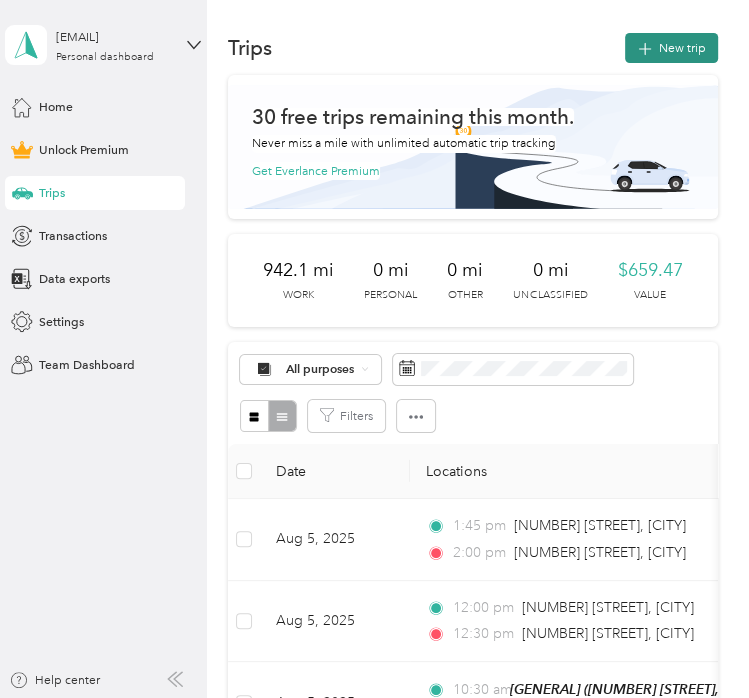 click on "New trip" at bounding box center (671, 48) 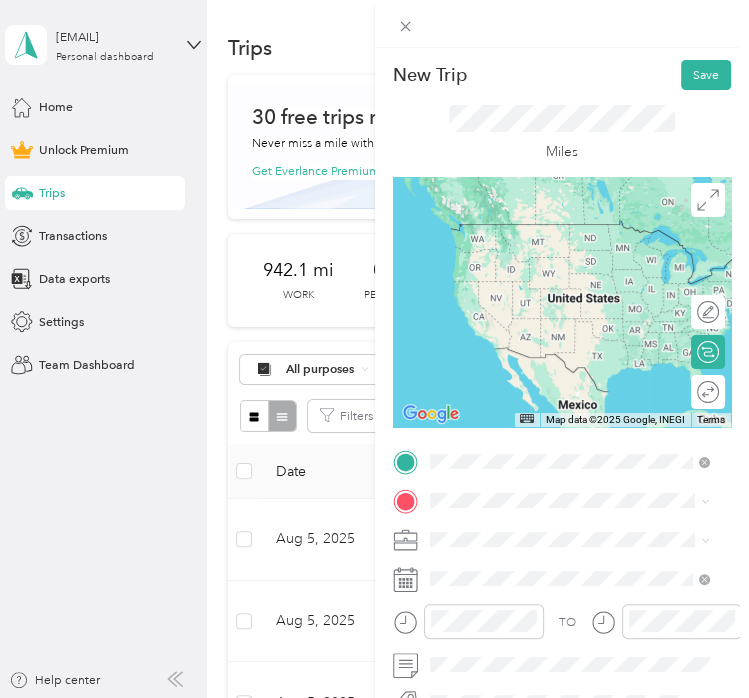click on "[NUMBER] [STREET]
[CITY], [STATE] [POSTAL_CODE], [COUNTRY]" at bounding box center [583, 330] 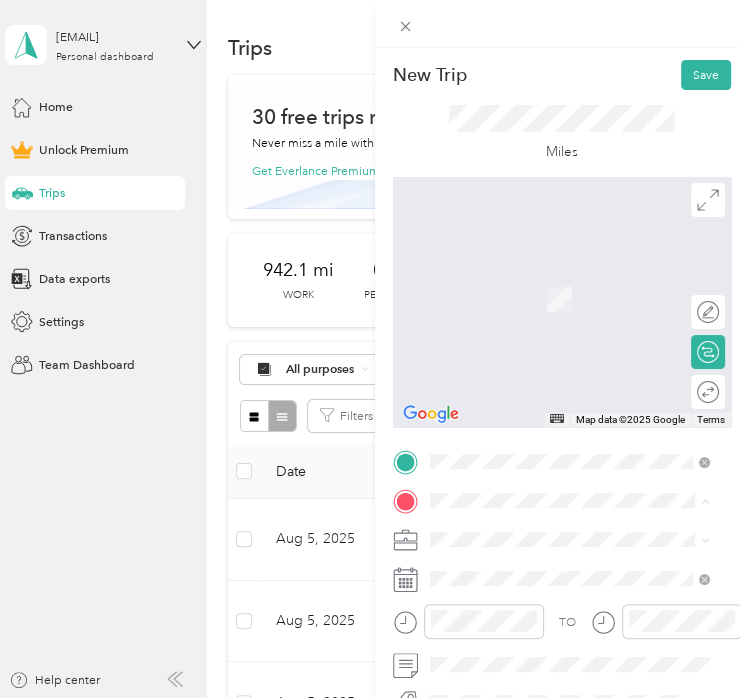 click on "[GENERAL] [NUMBER] [STREET], [CITY], [STATE], [COUNTRY] , [POSTAL_CODE], [CITY], [STATE]" at bounding box center [583, 599] 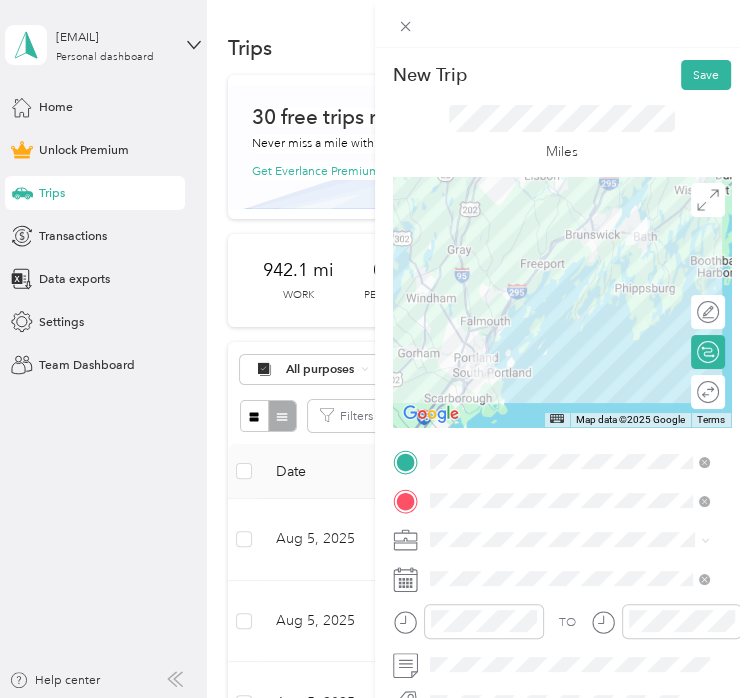 click on "Work" at bounding box center (569, 299) 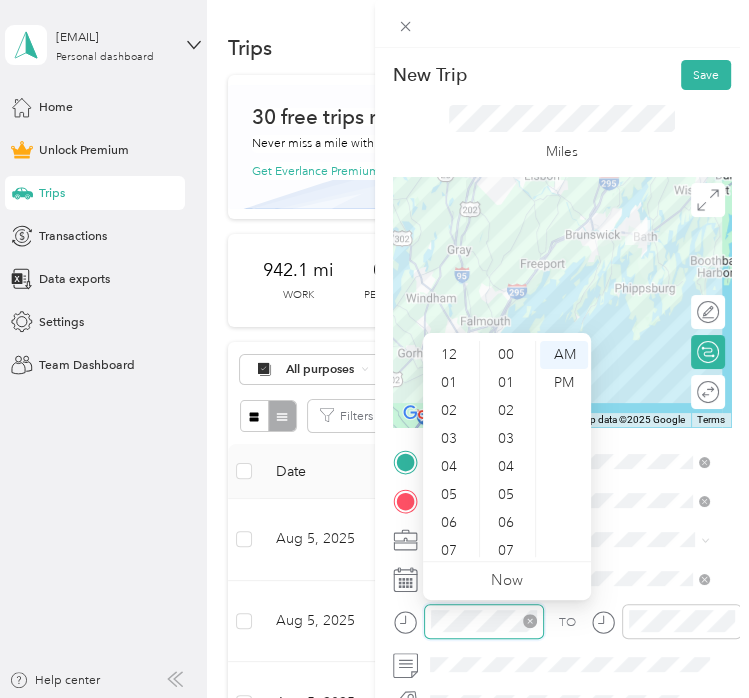 scroll, scrollTop: 476, scrollLeft: 0, axis: vertical 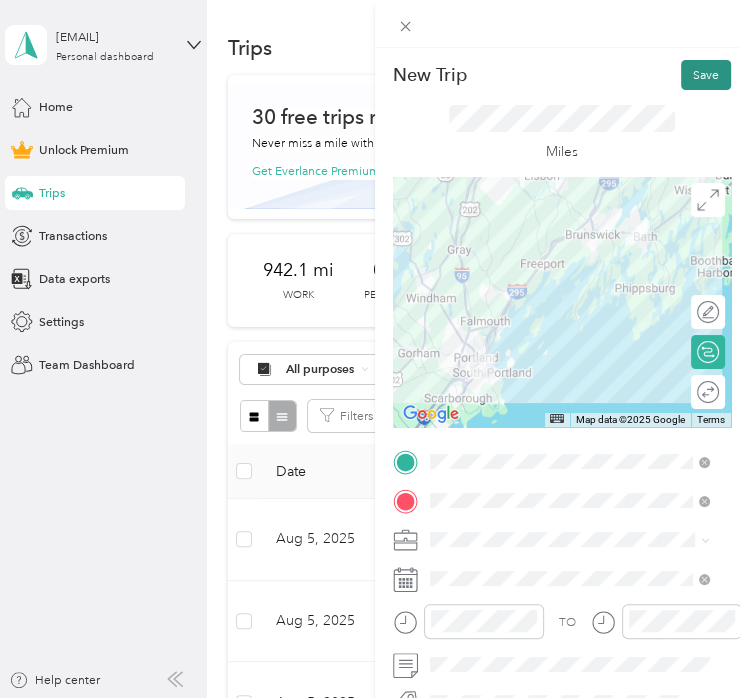 click on "Save" at bounding box center [706, 75] 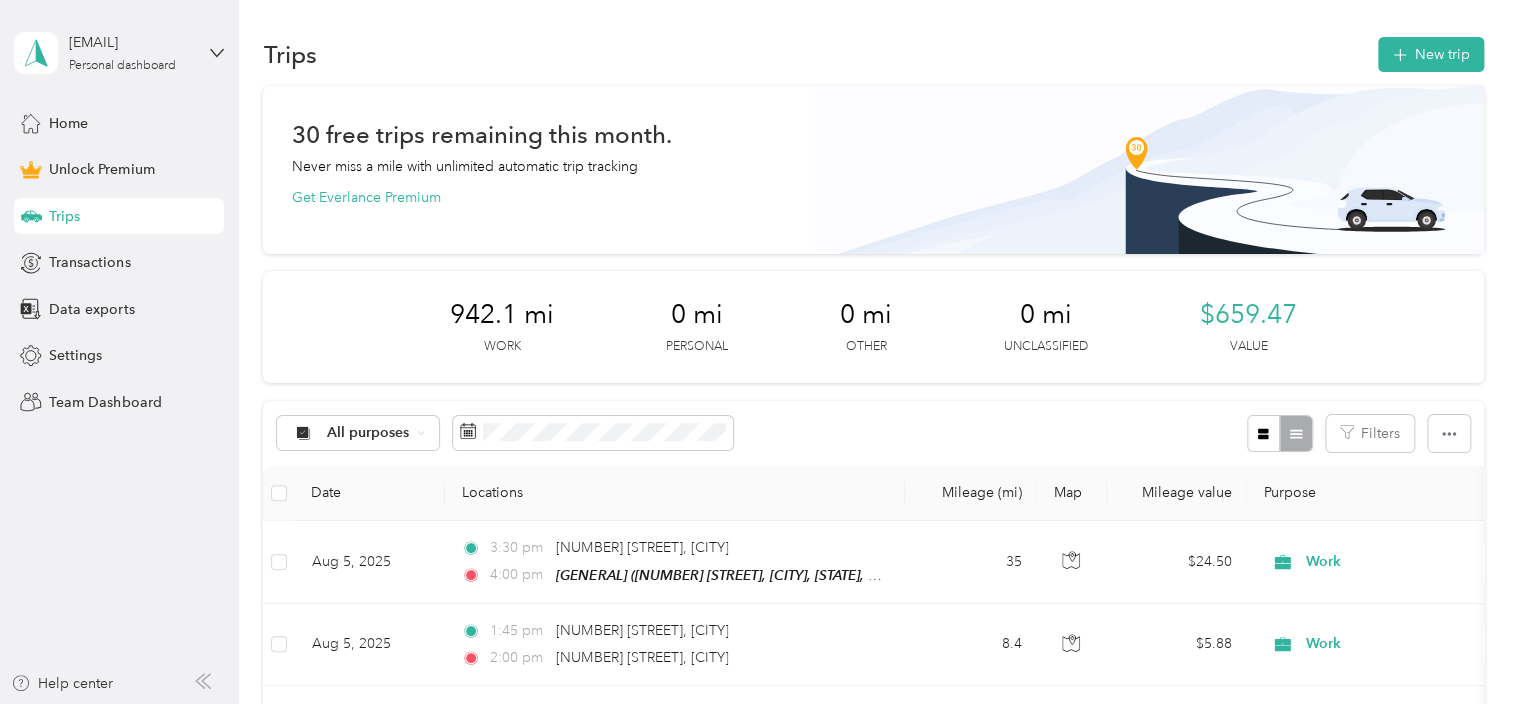 scroll, scrollTop: 0, scrollLeft: 0, axis: both 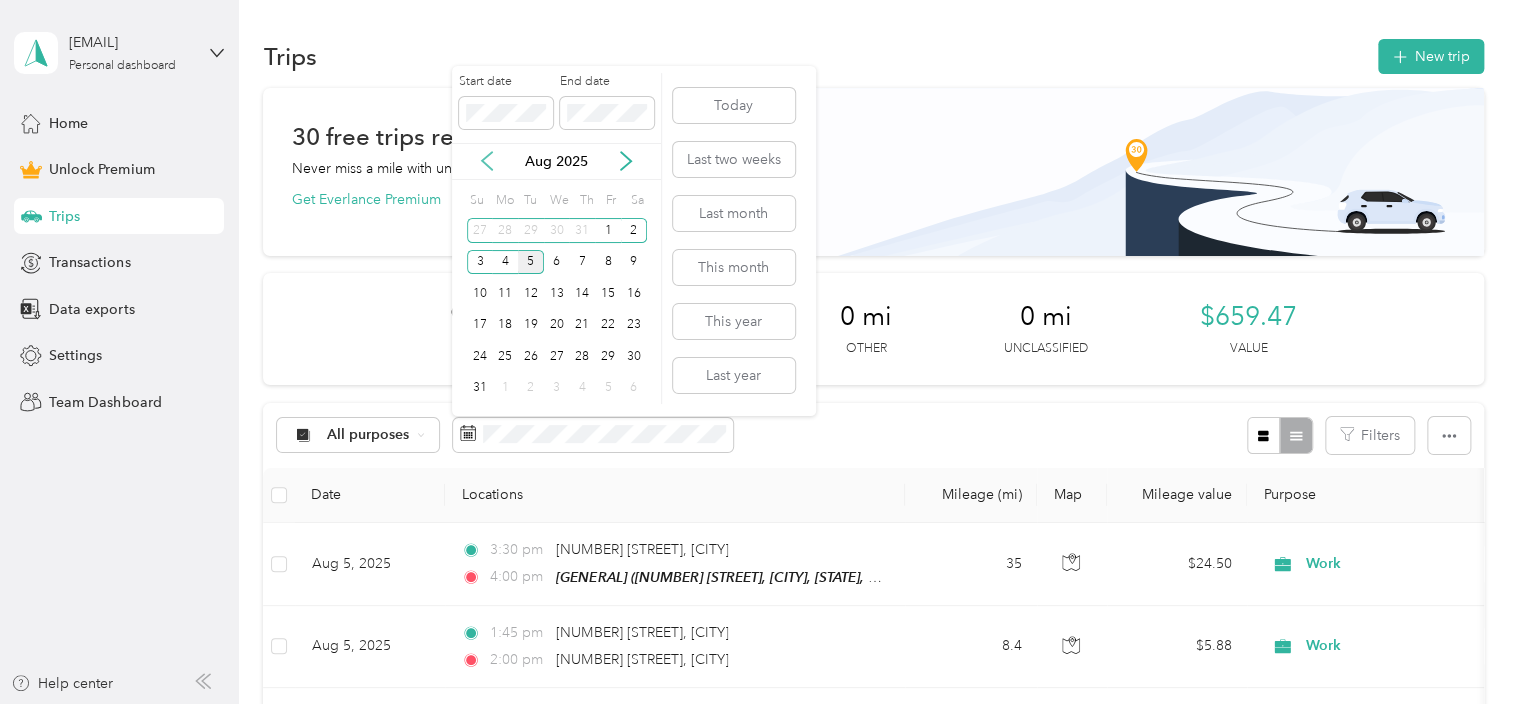 click 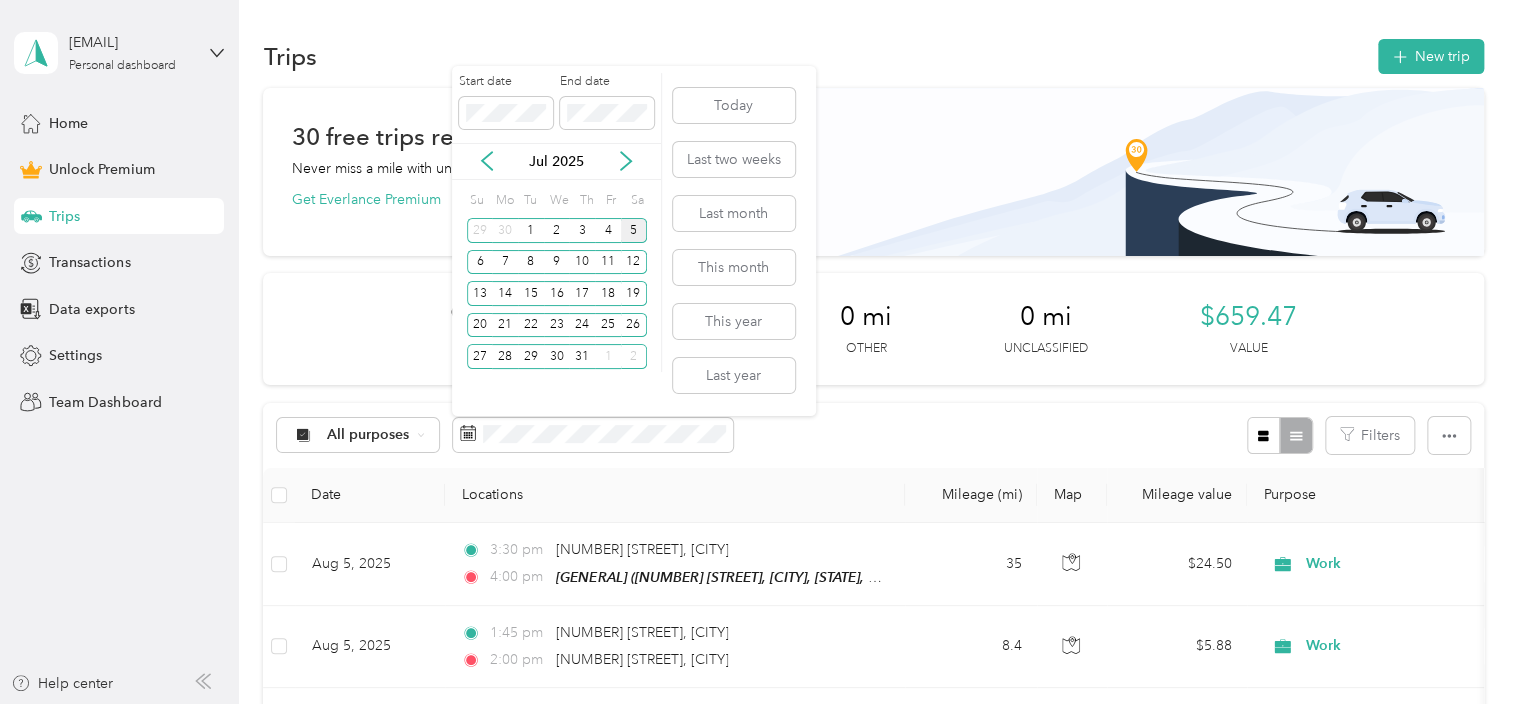 click on "5" at bounding box center [634, 230] 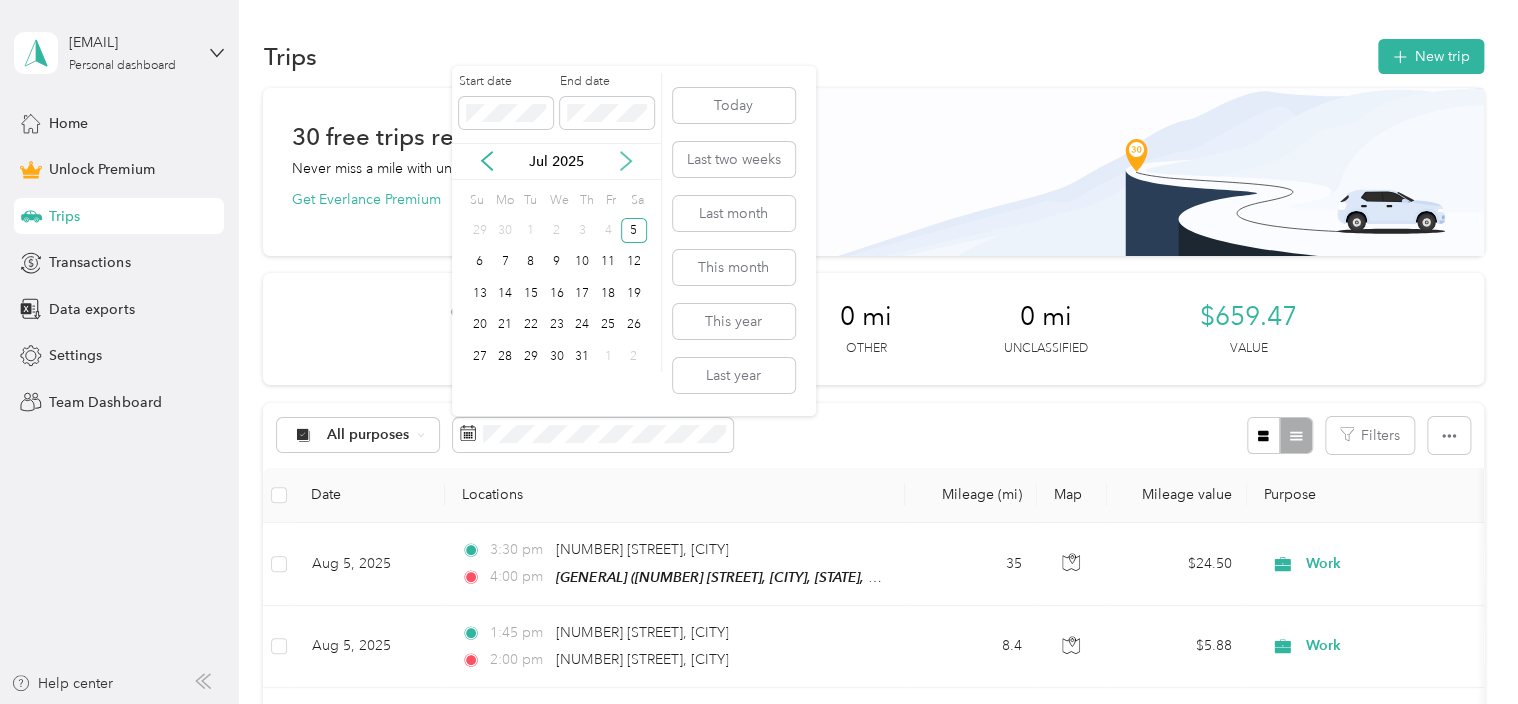 click 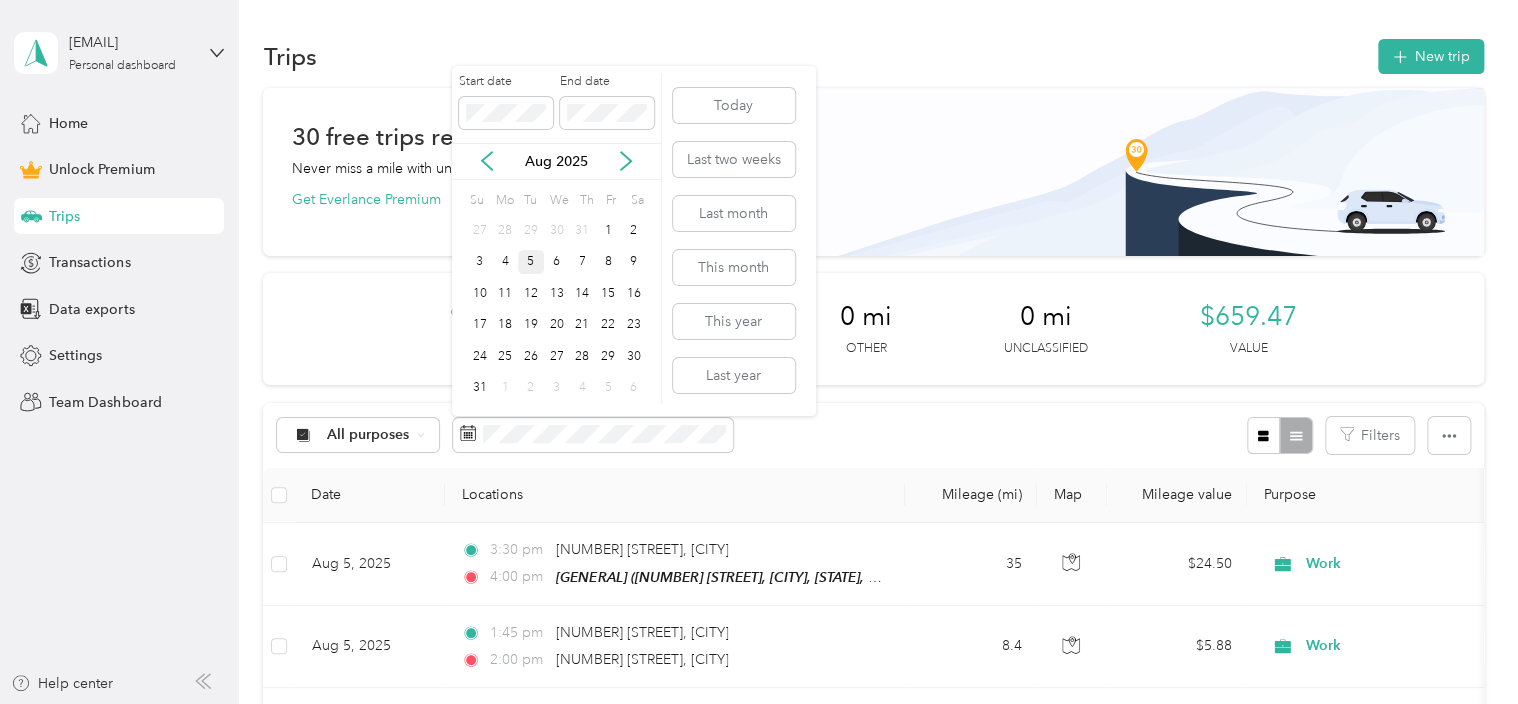 click on "5" at bounding box center (531, 262) 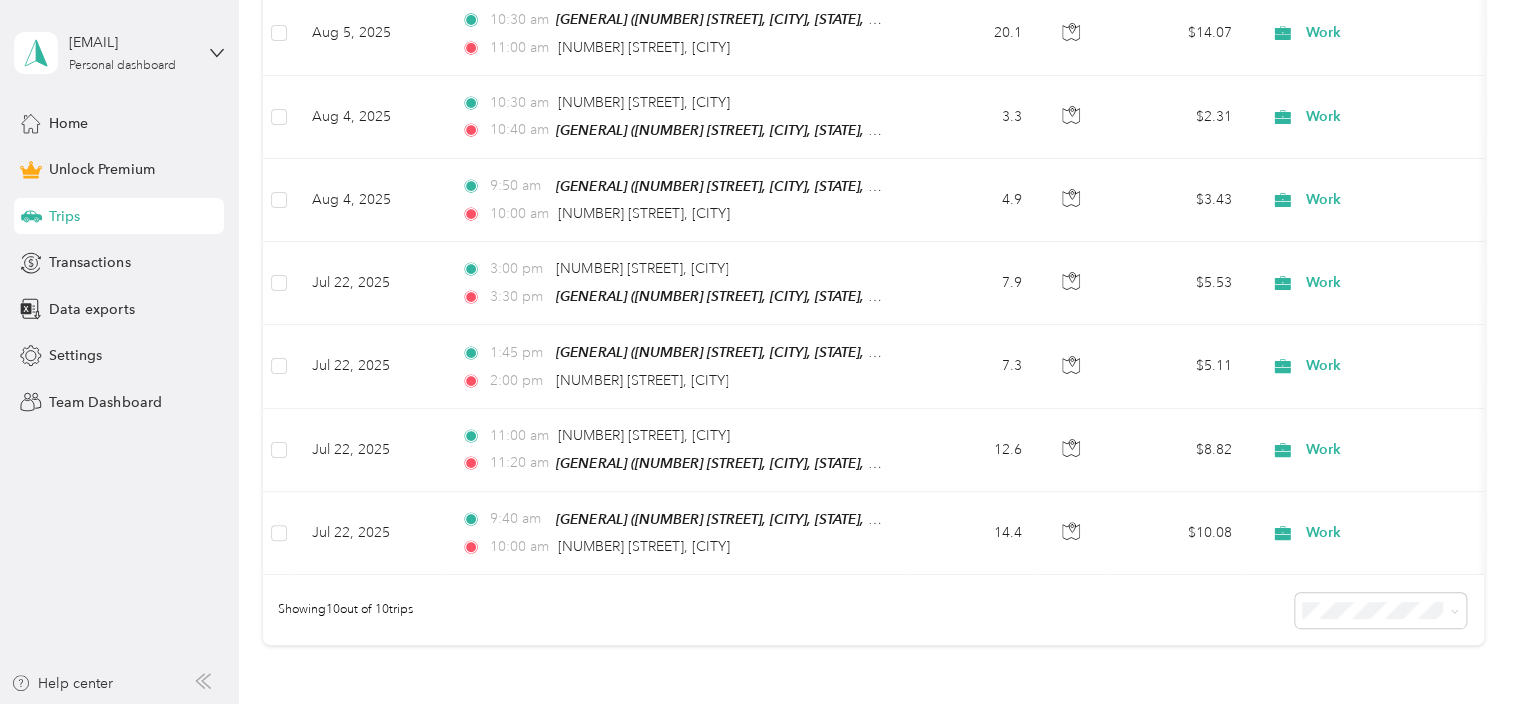 scroll, scrollTop: 779, scrollLeft: 0, axis: vertical 